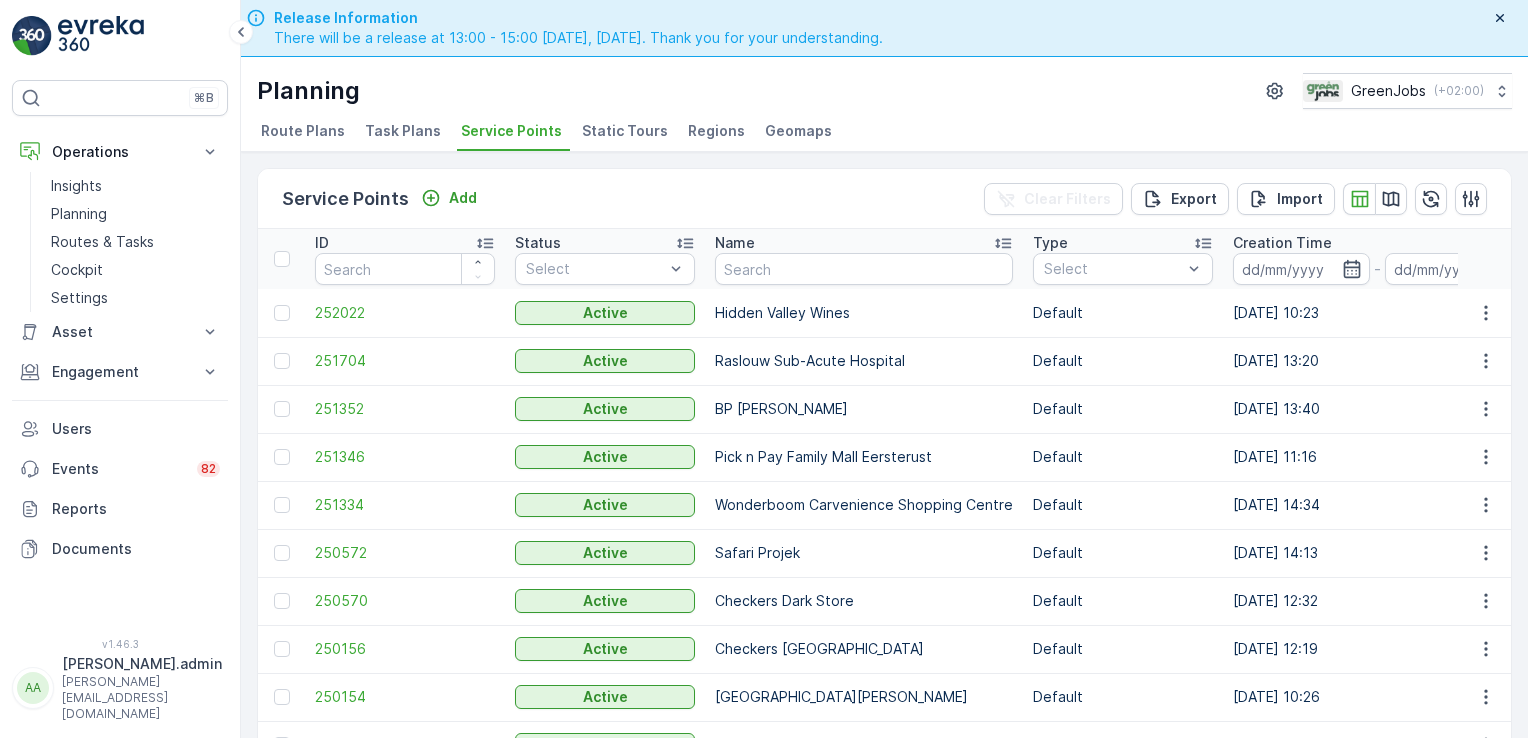 scroll, scrollTop: 0, scrollLeft: 0, axis: both 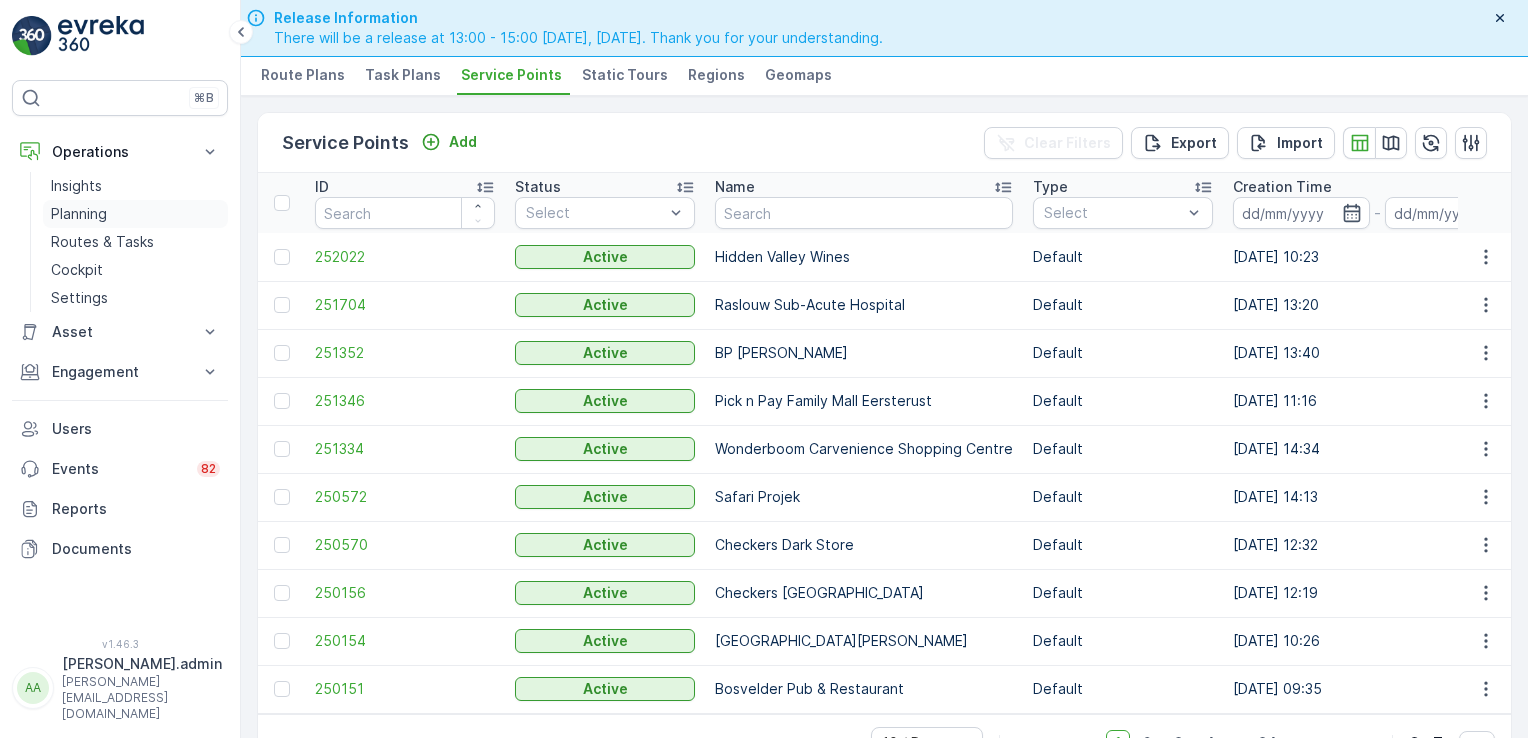 click on "Planning" at bounding box center [79, 214] 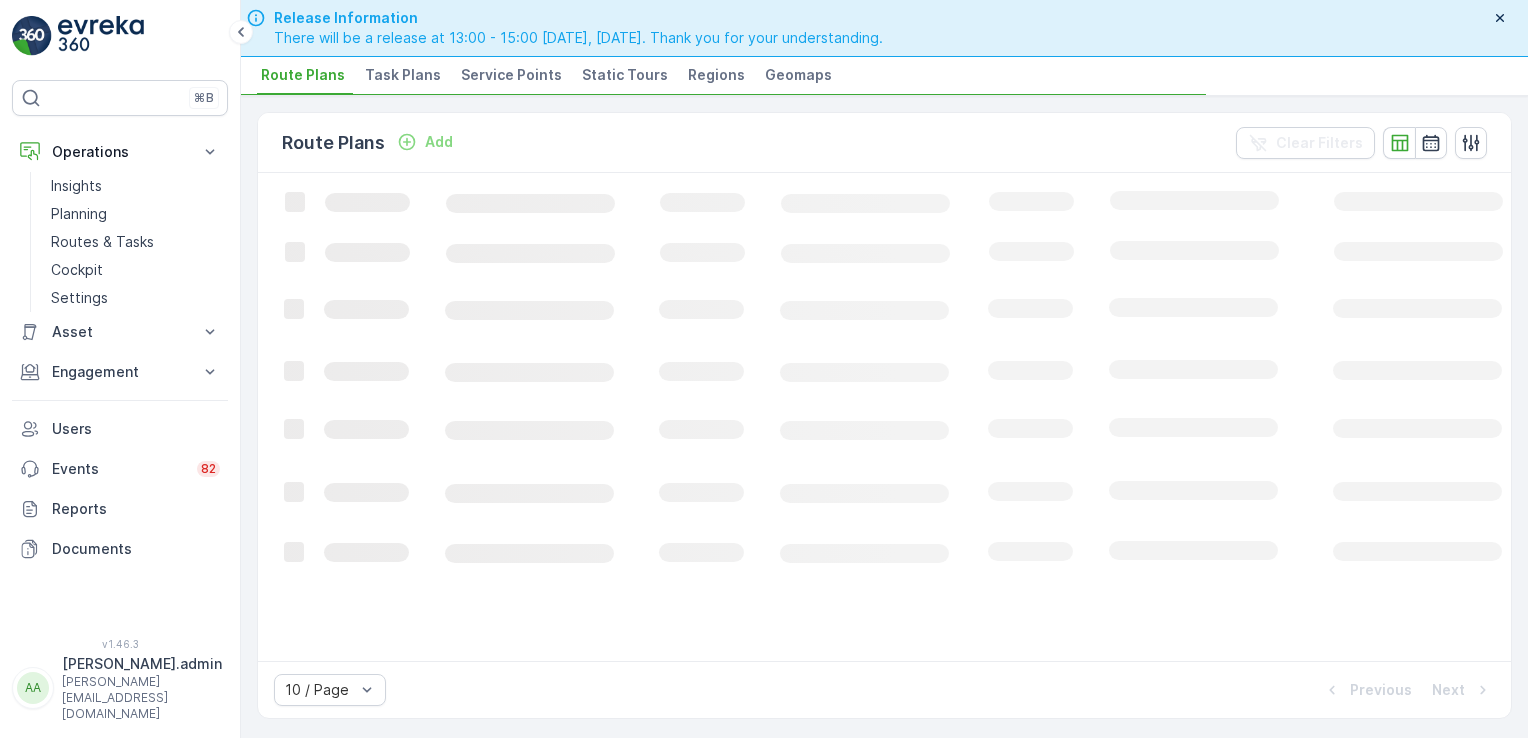 click on "Task Plans" at bounding box center (403, 75) 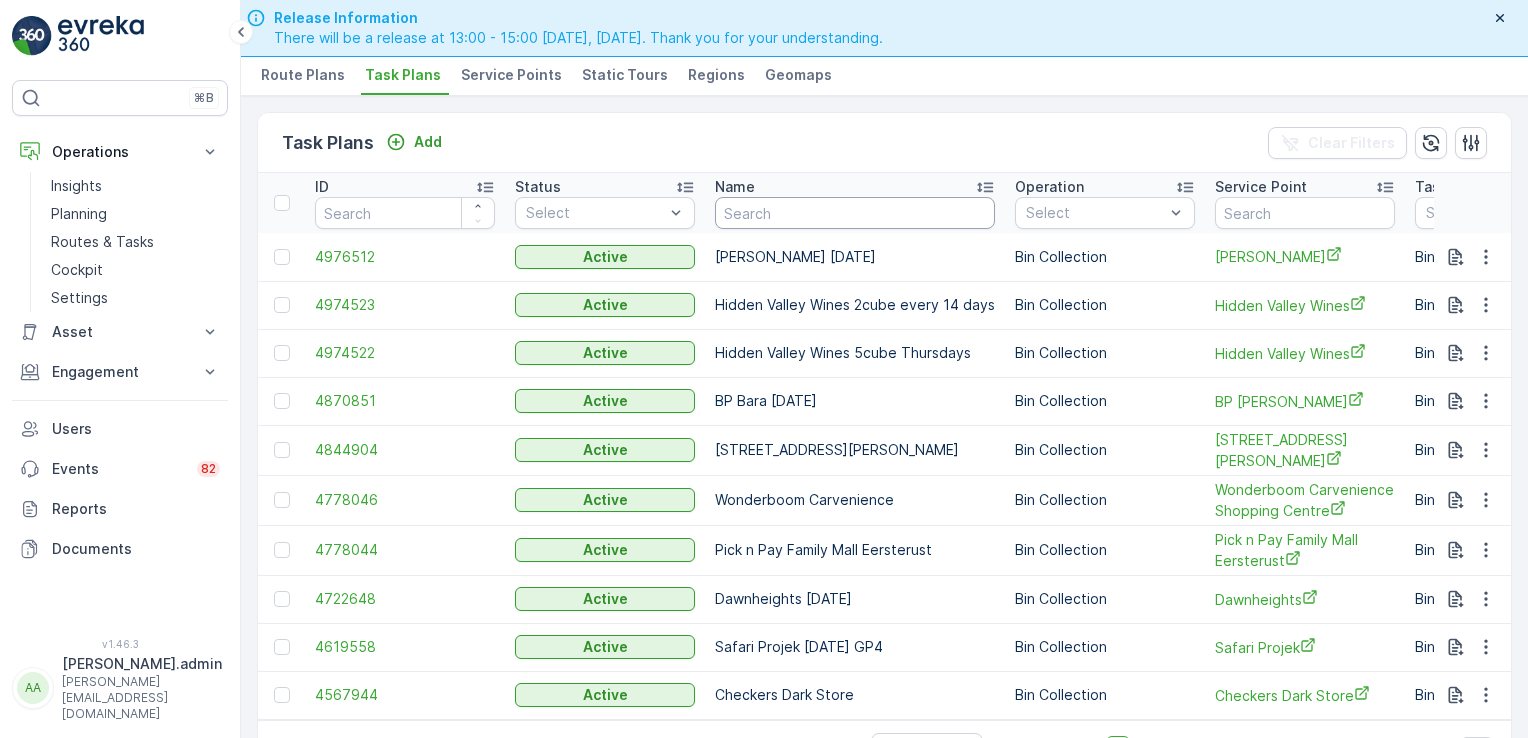 click at bounding box center [855, 213] 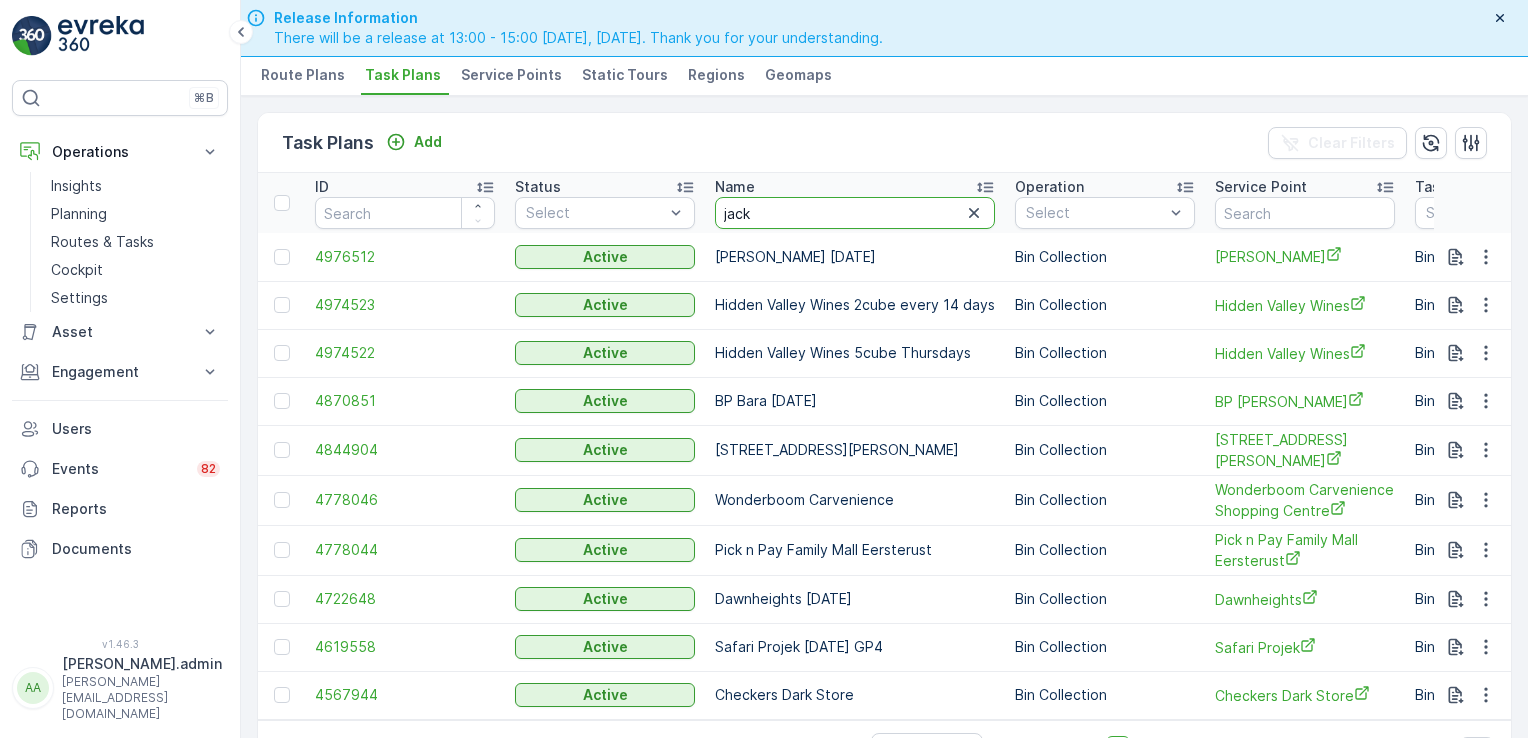 type on "jacka" 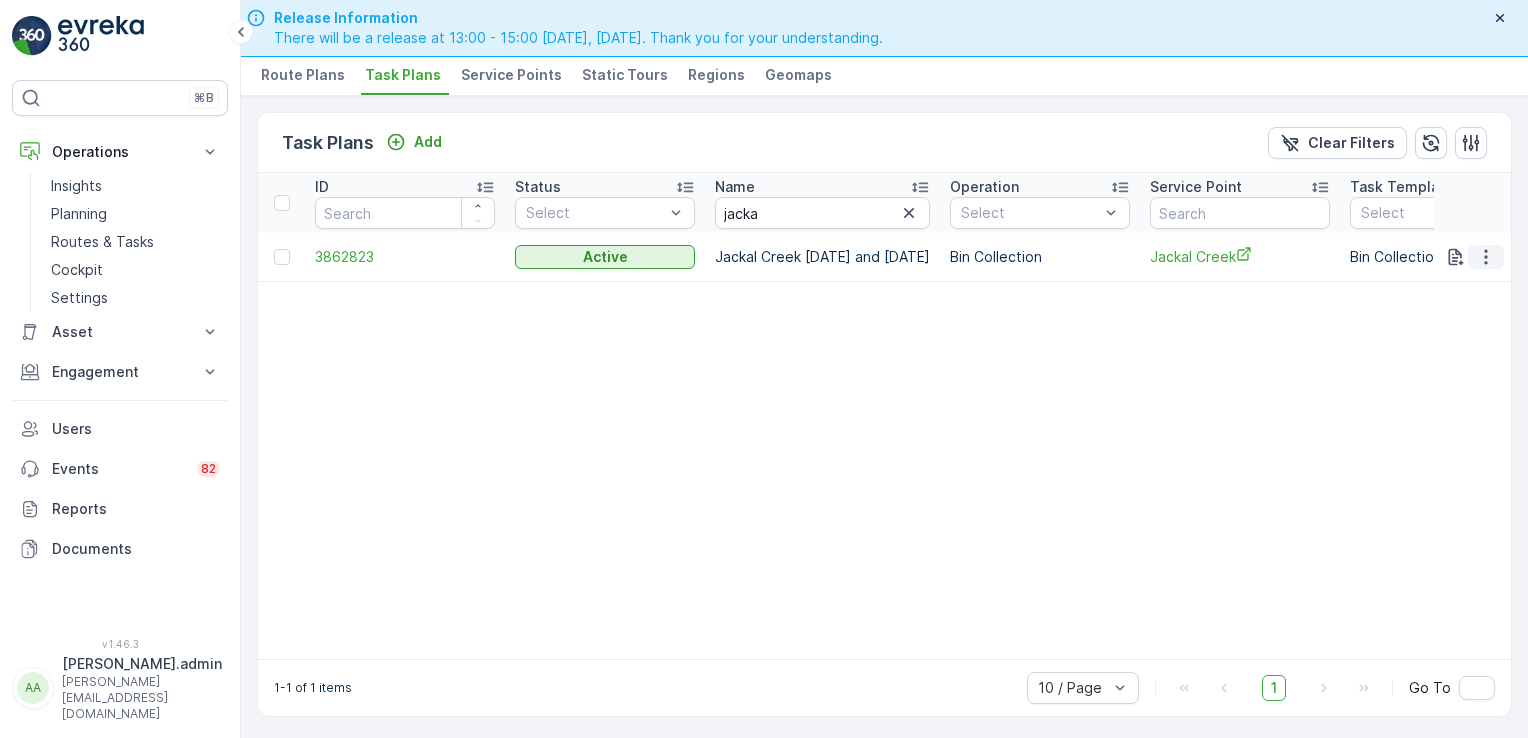 click 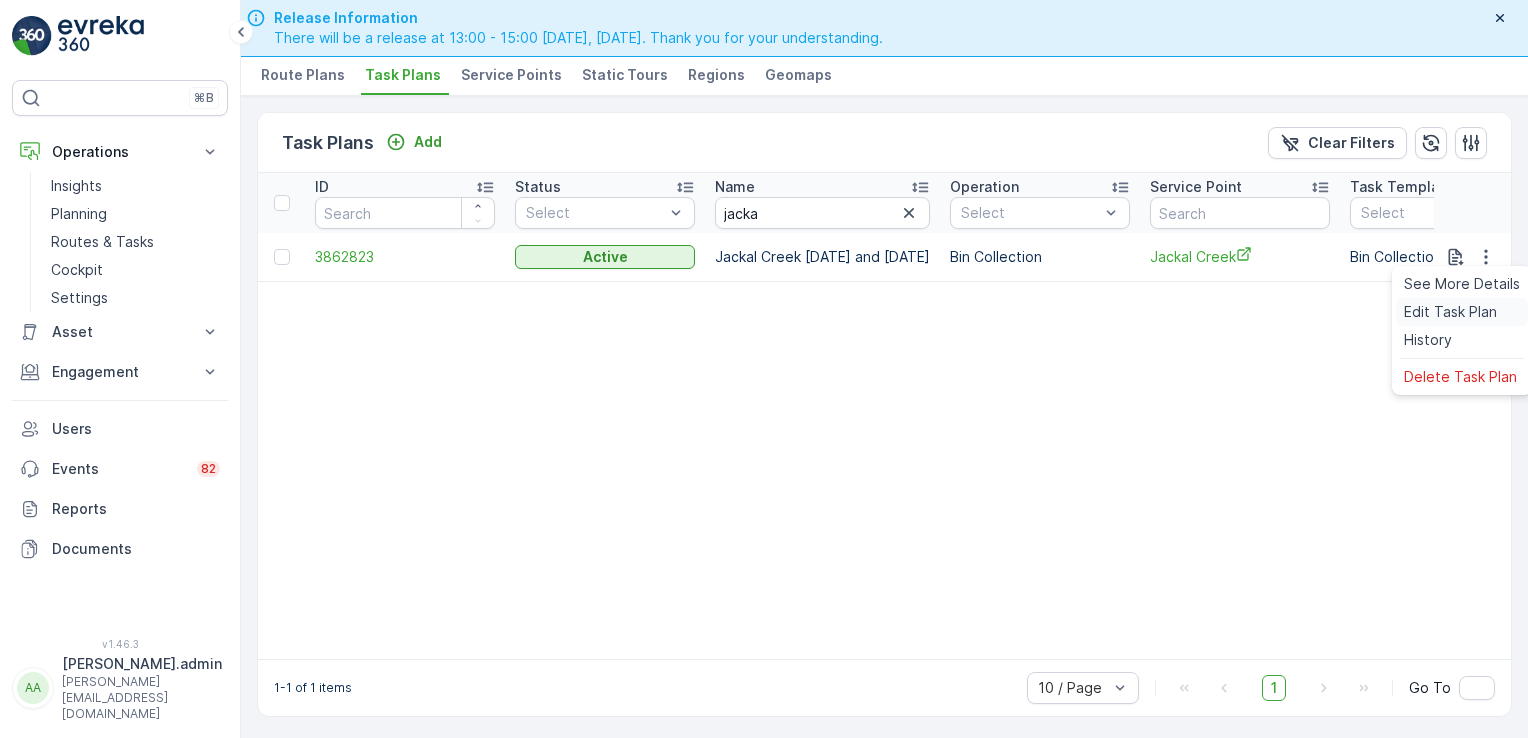 click on "Edit Task Plan" at bounding box center (1450, 312) 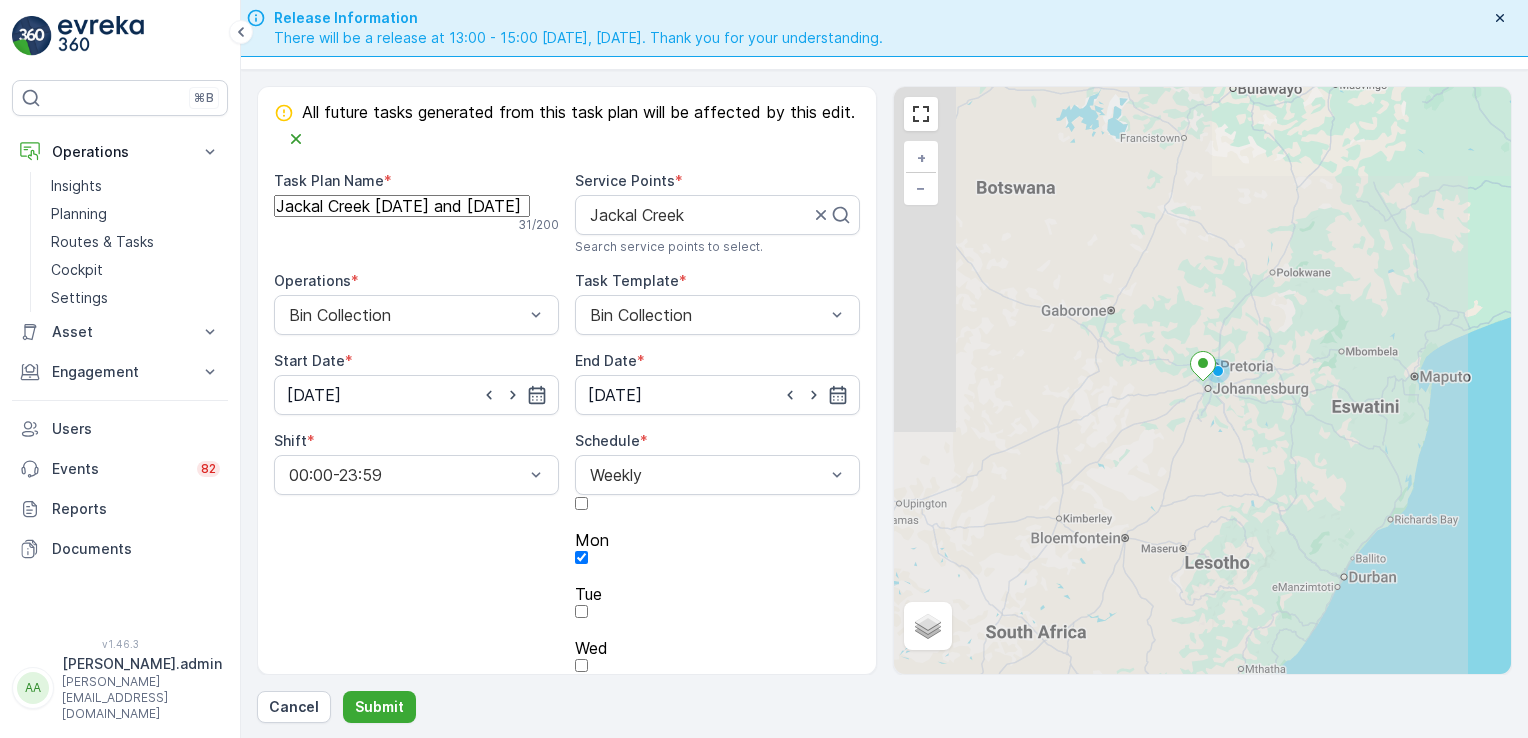 click on "Jackal Creek [DATE] and [DATE]" at bounding box center [402, 206] 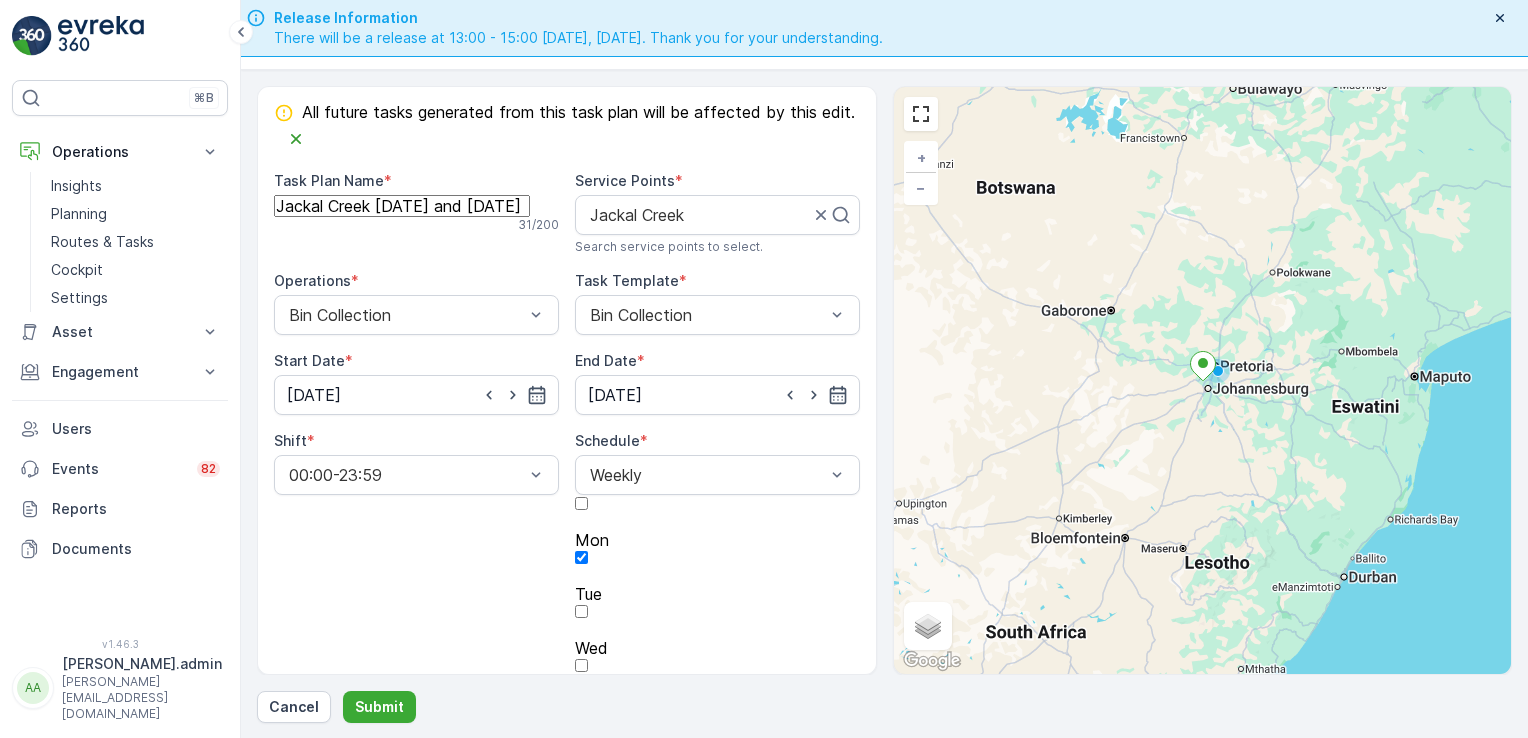 click on "Jackal Creek [DATE] and [DATE]" at bounding box center (402, 206) 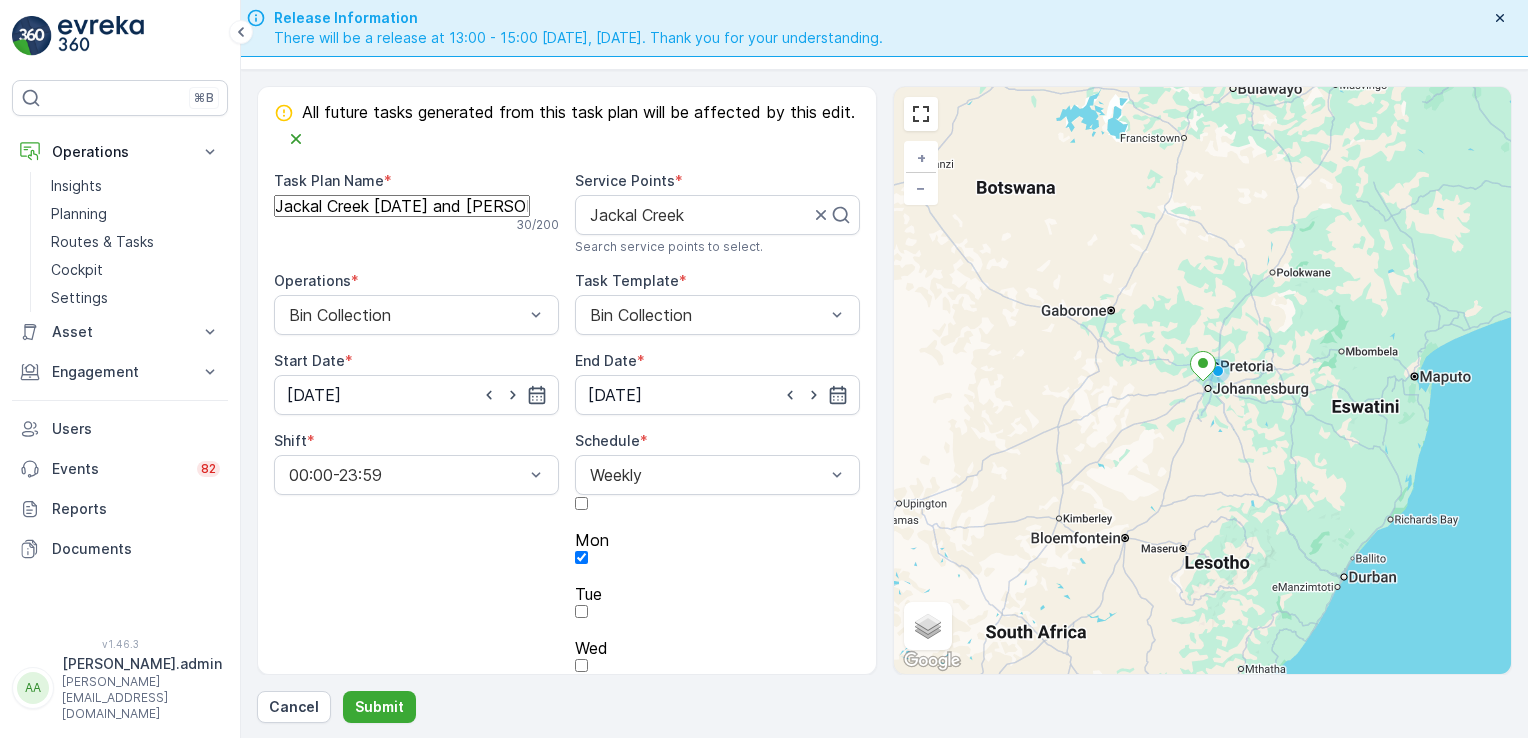 scroll, scrollTop: 0, scrollLeft: 0, axis: both 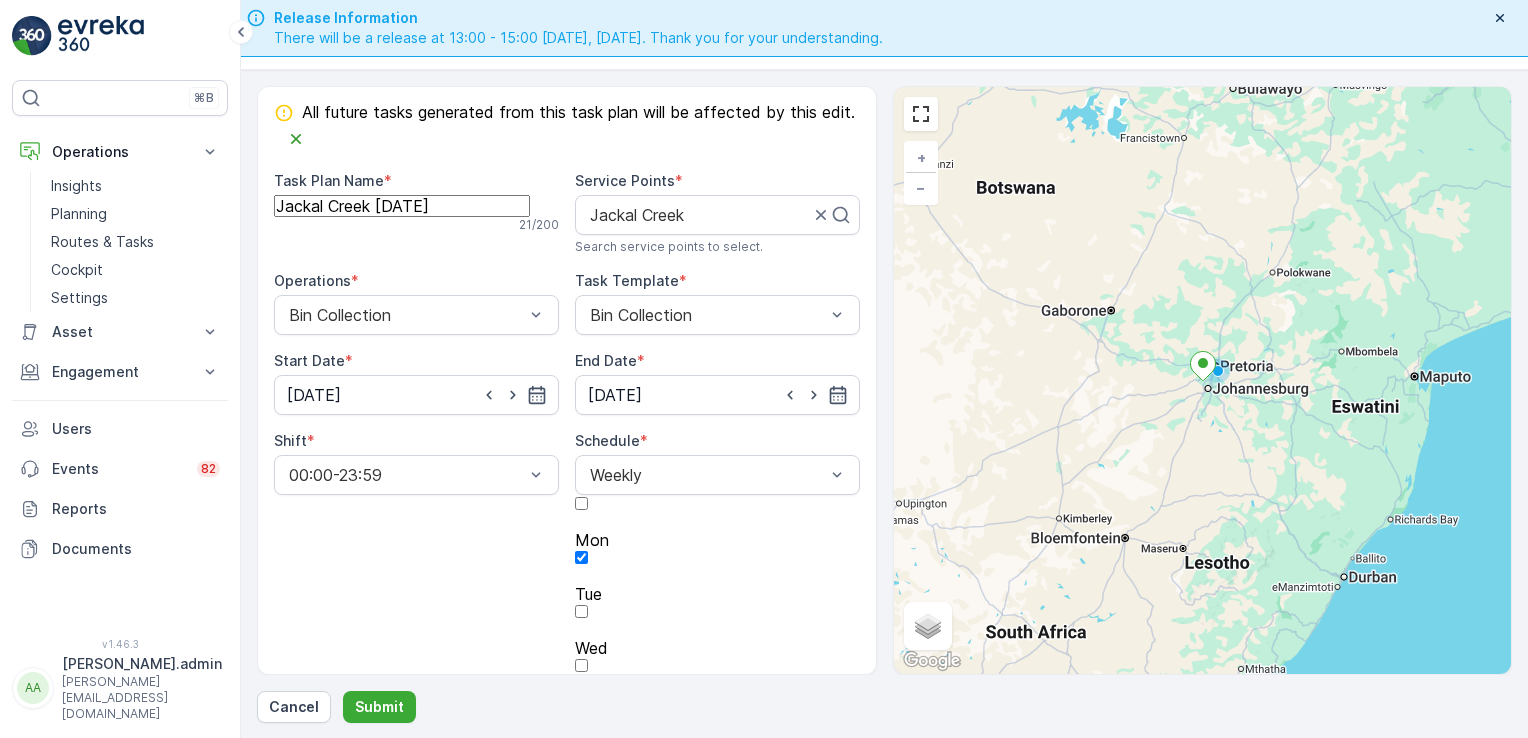 type on "Jackal Creek [DATE]" 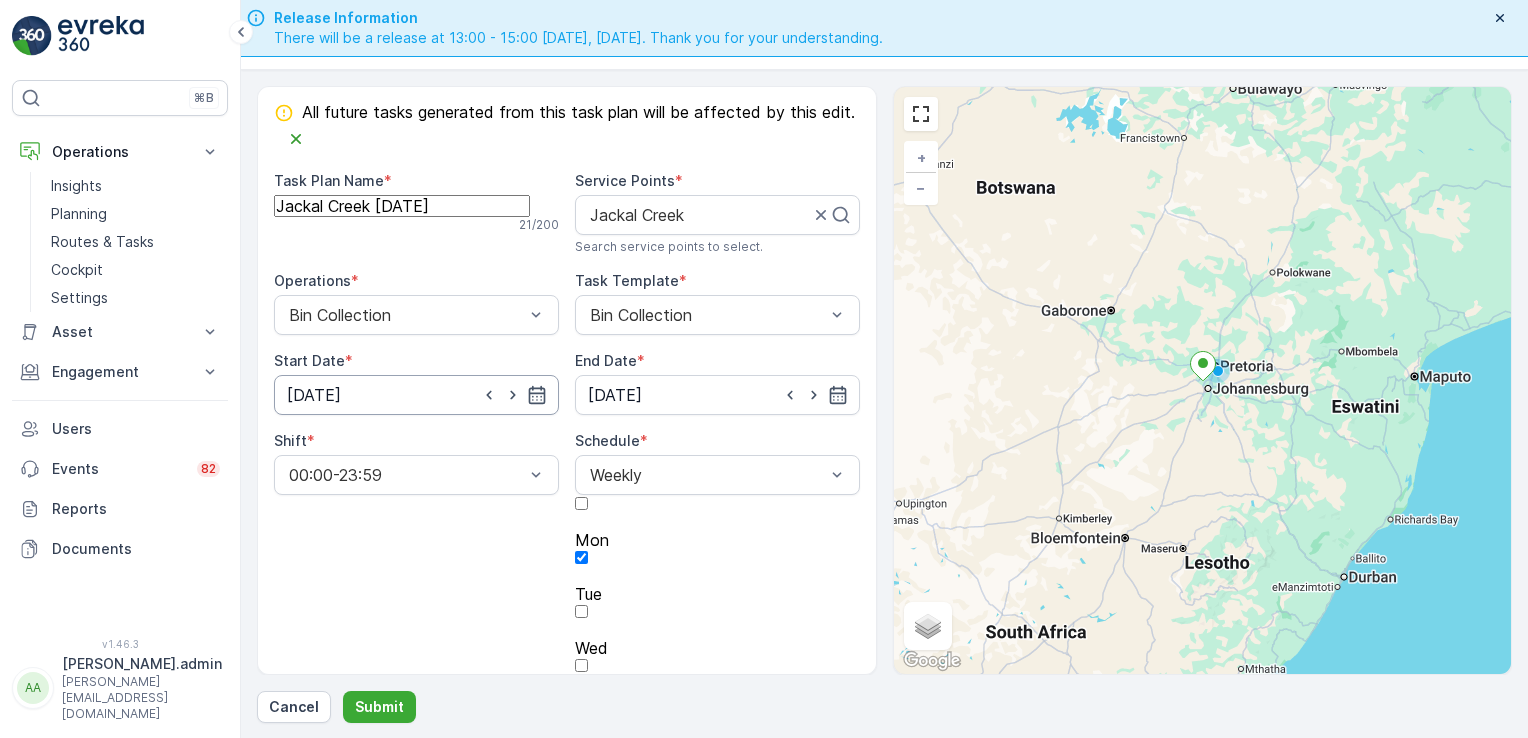 click on "[DATE]" at bounding box center (416, 395) 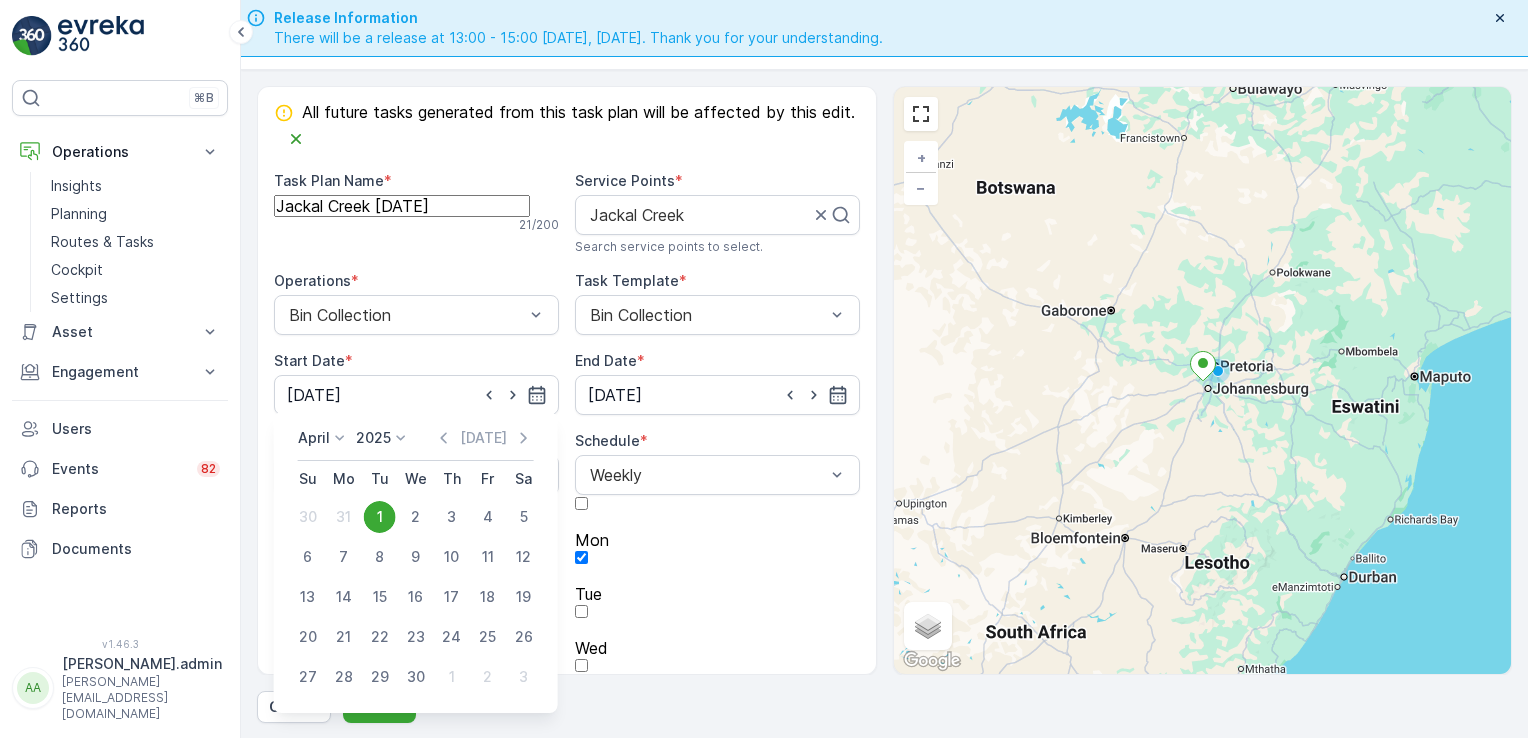 click 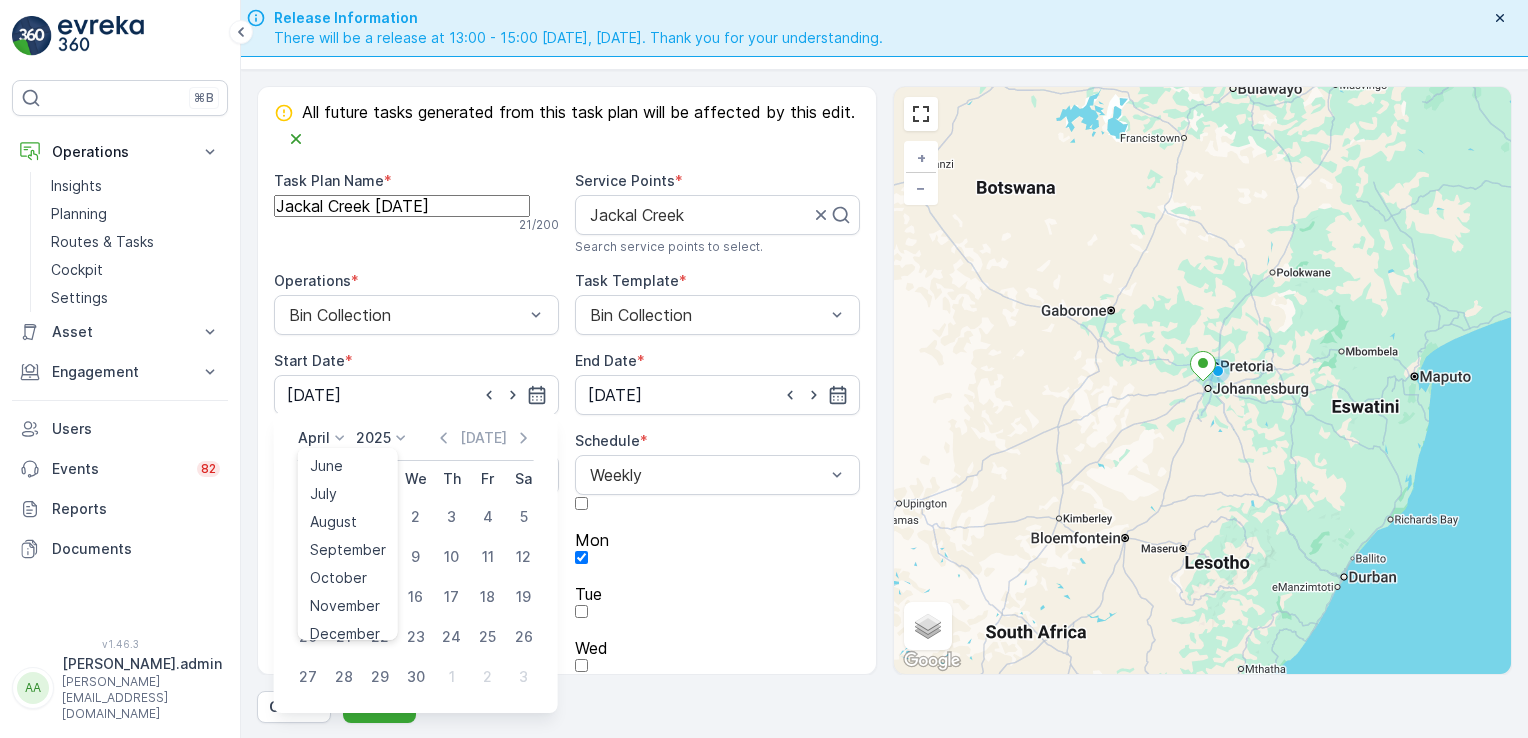 scroll, scrollTop: 142, scrollLeft: 0, axis: vertical 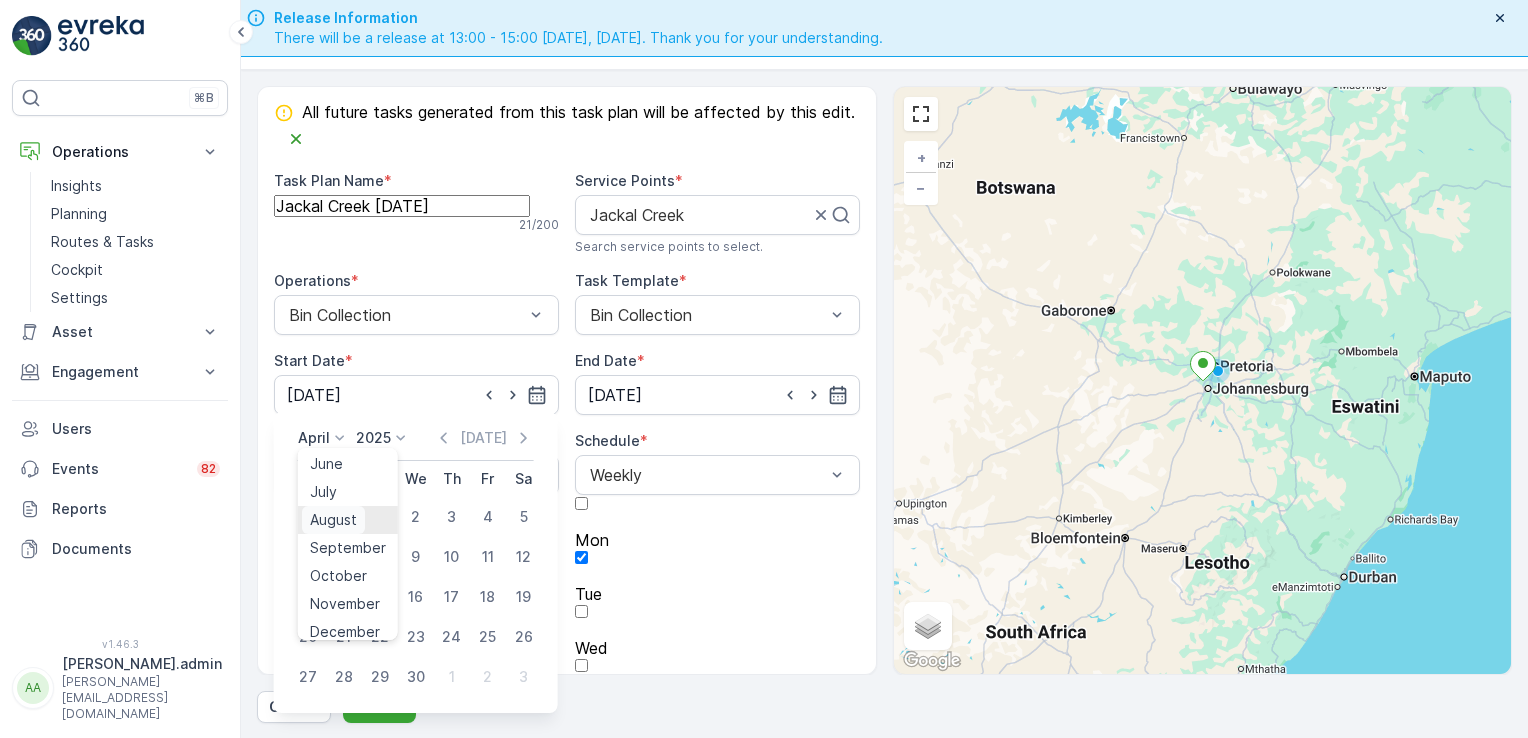 click on "August" at bounding box center (333, 520) 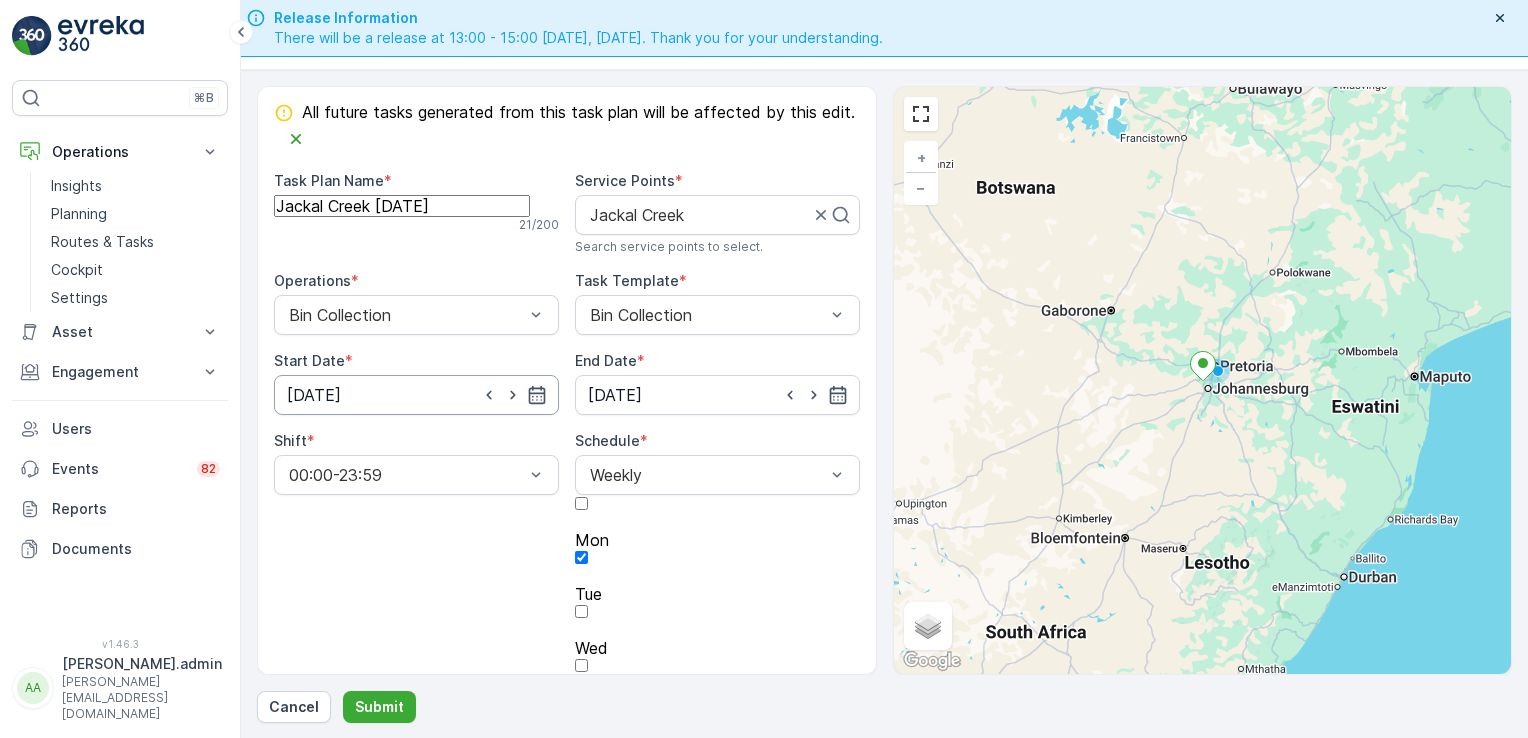 click on "[DATE]" at bounding box center (416, 395) 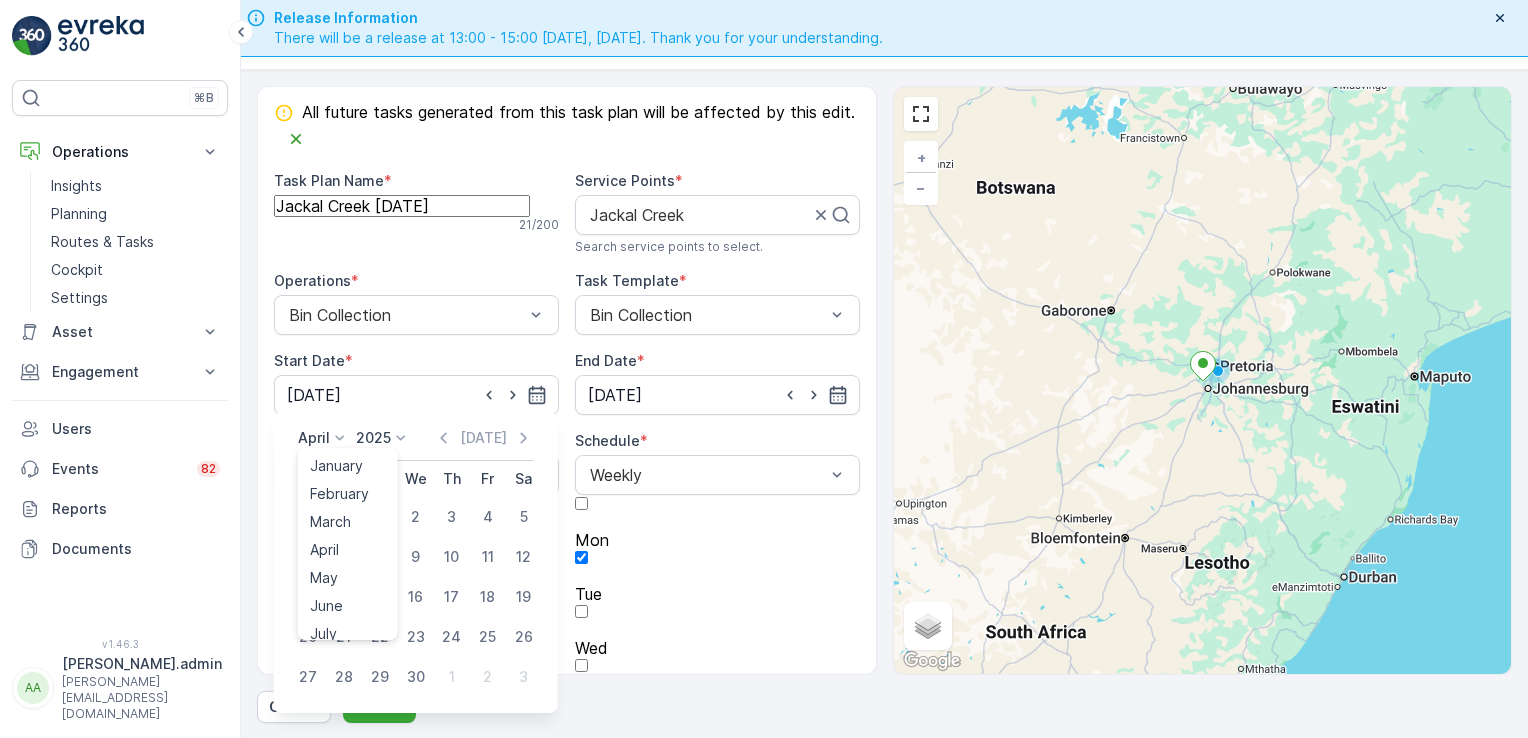 click 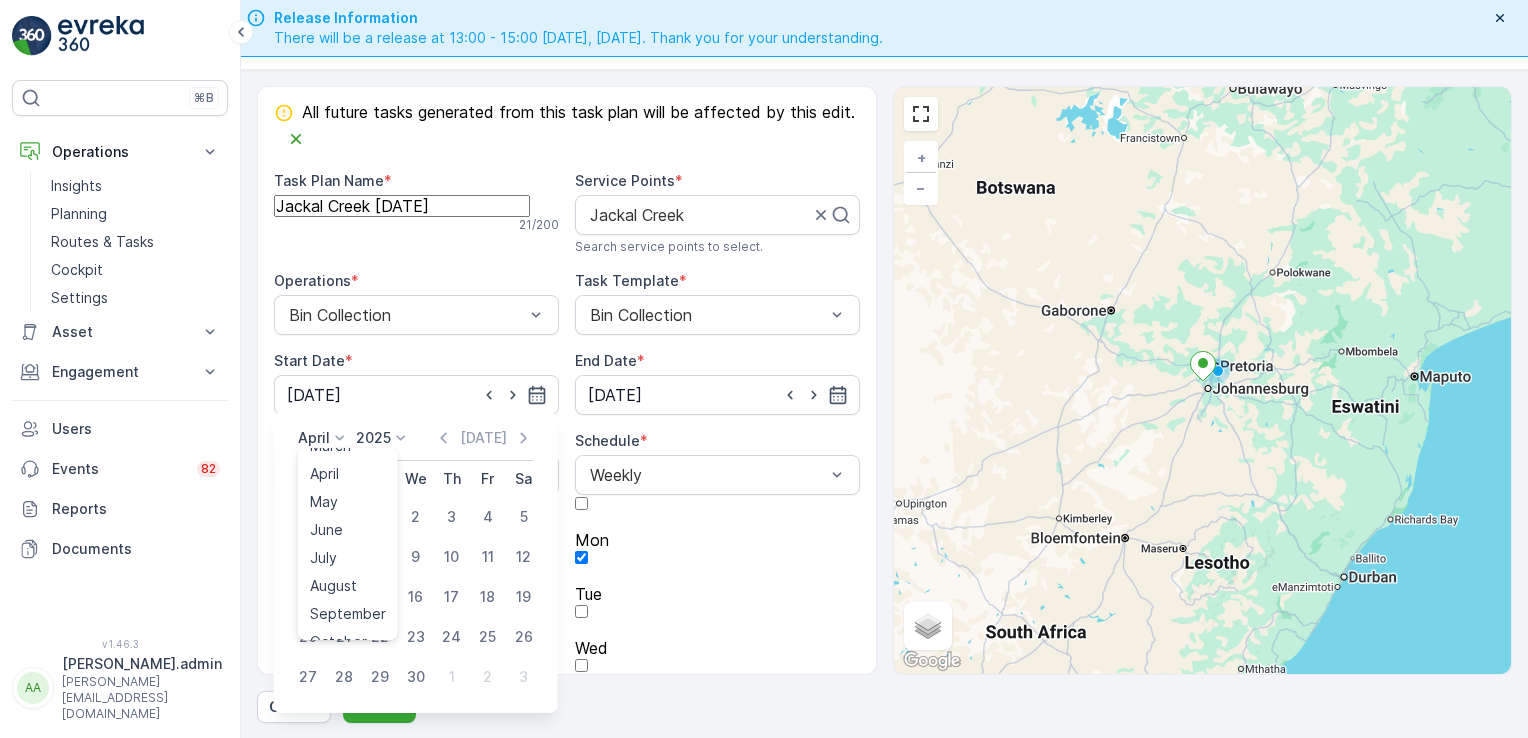 scroll, scrollTop: 85, scrollLeft: 0, axis: vertical 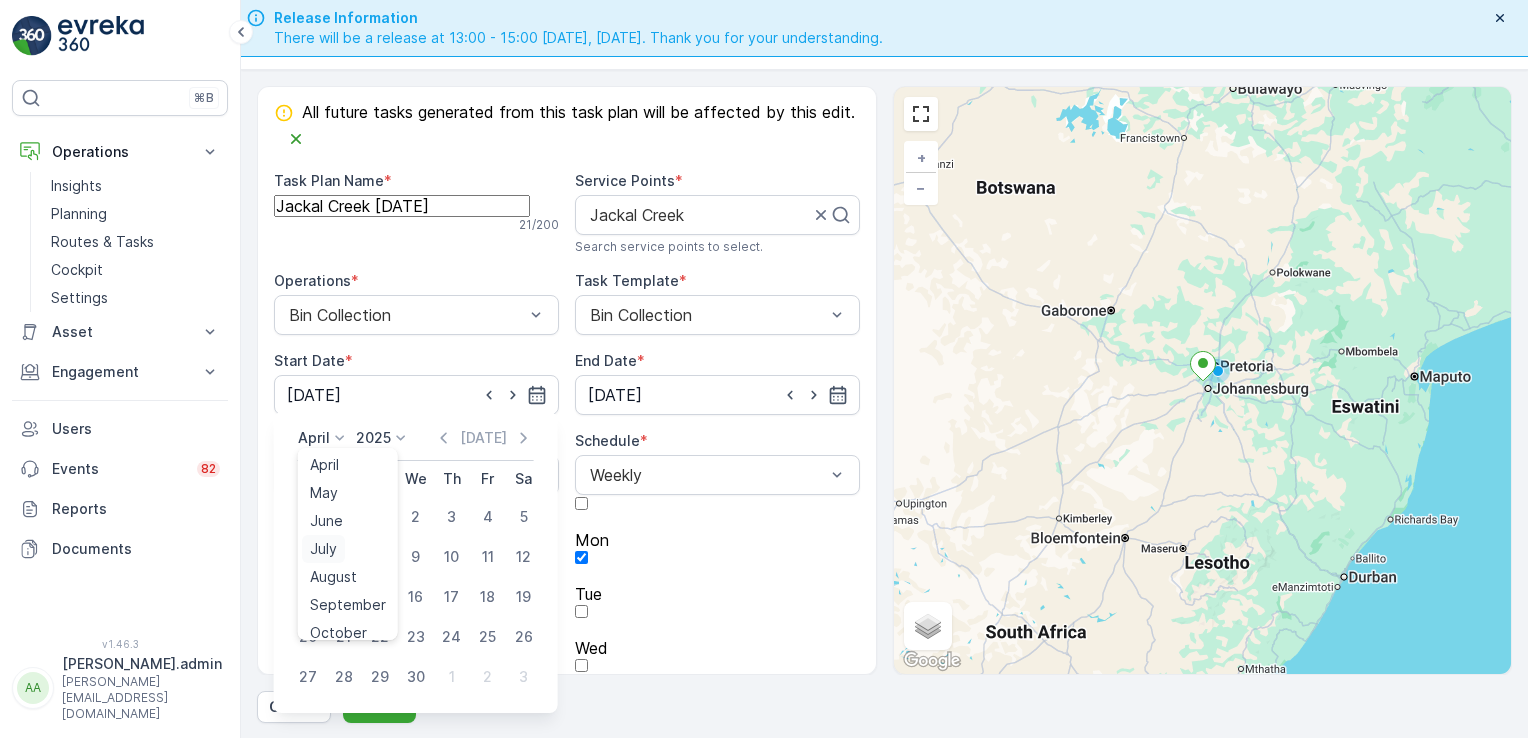 click on "July" at bounding box center [323, 549] 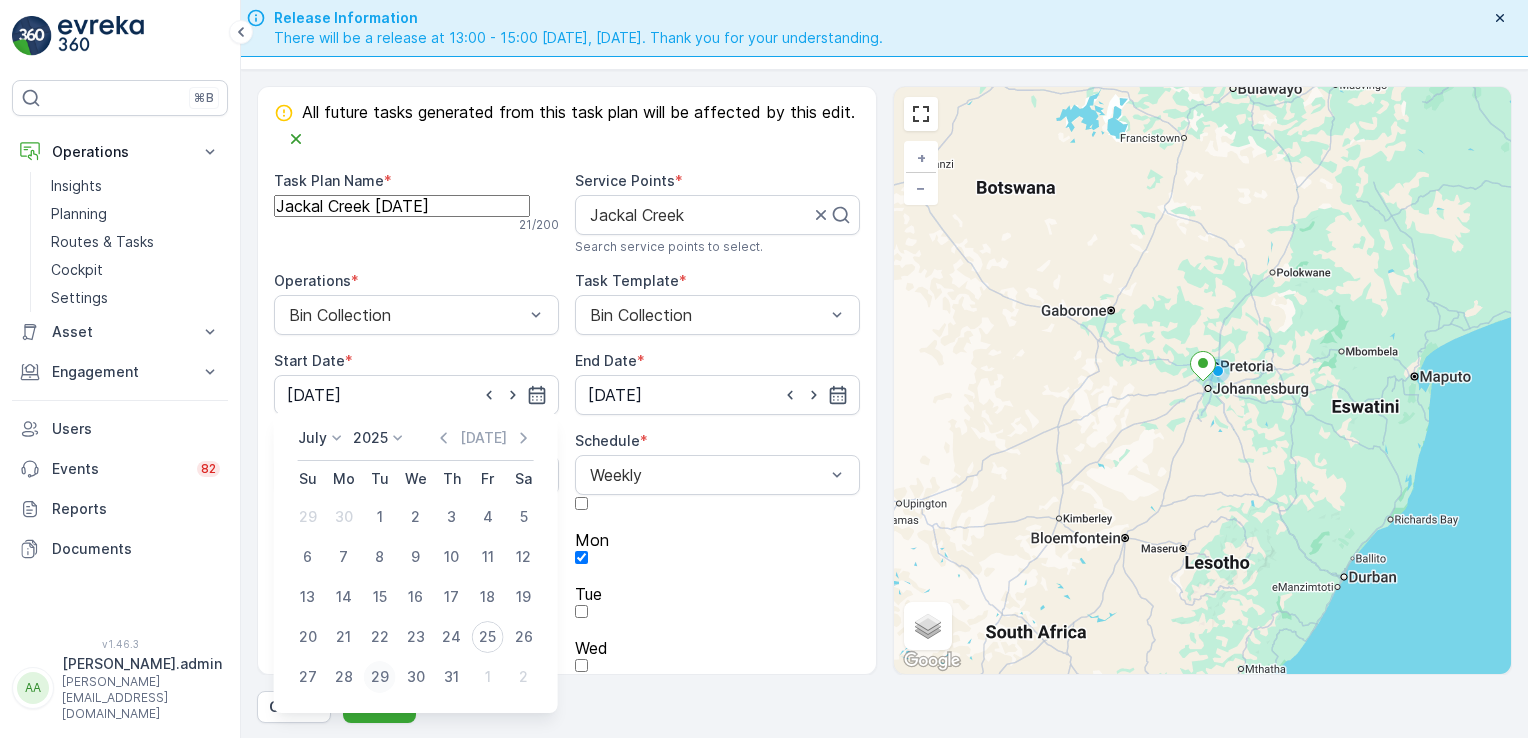 click on "29" at bounding box center (380, 677) 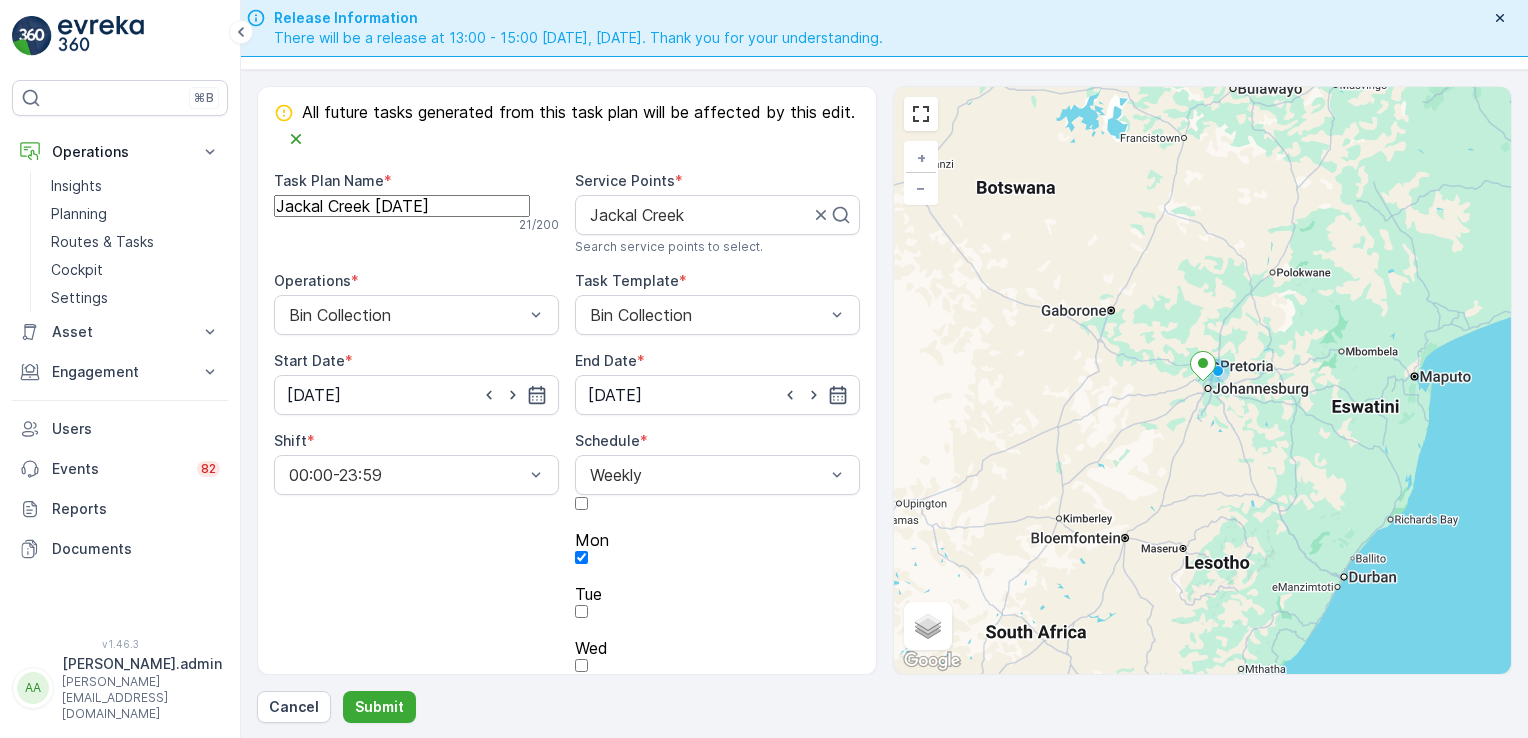 click at bounding box center (398, 933) 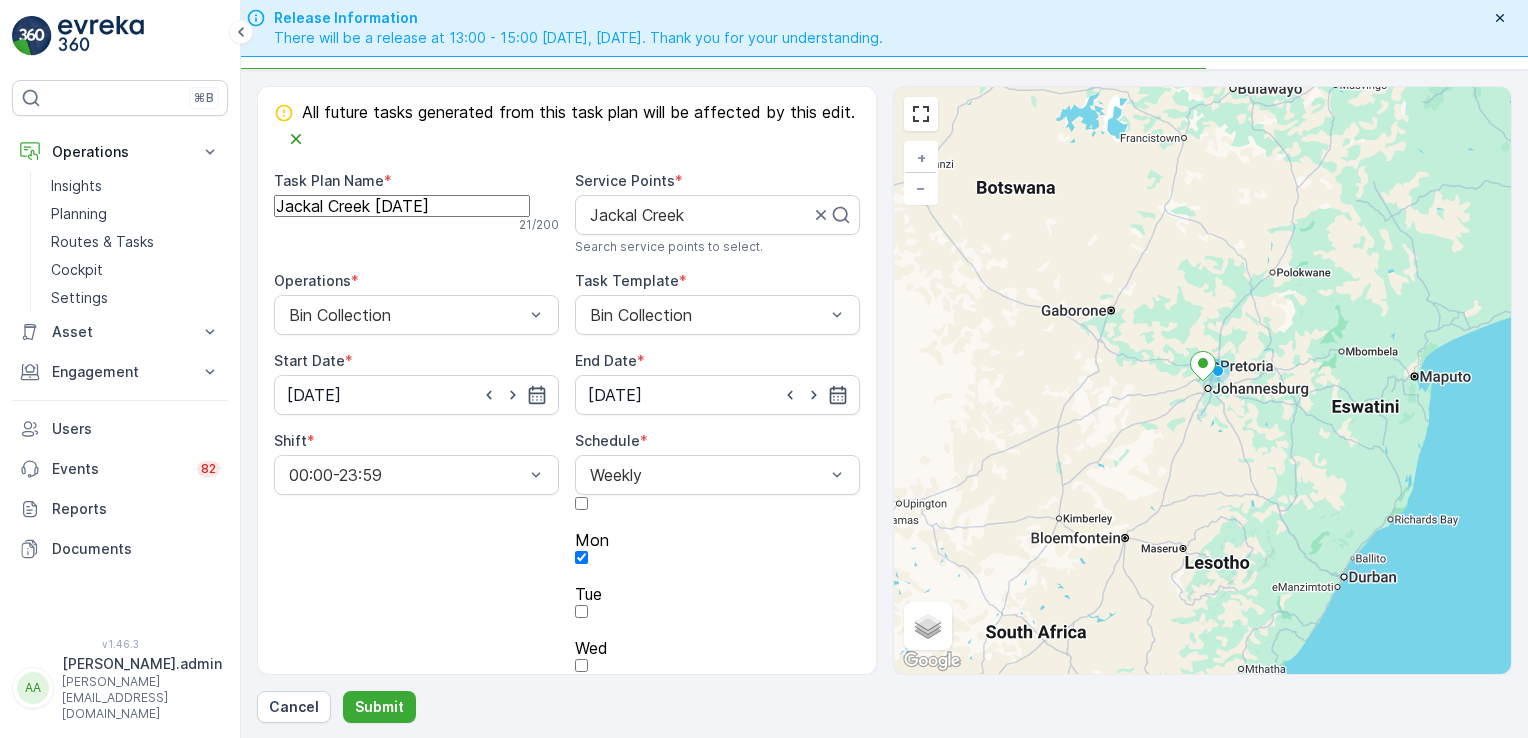 type on "gauteng rout" 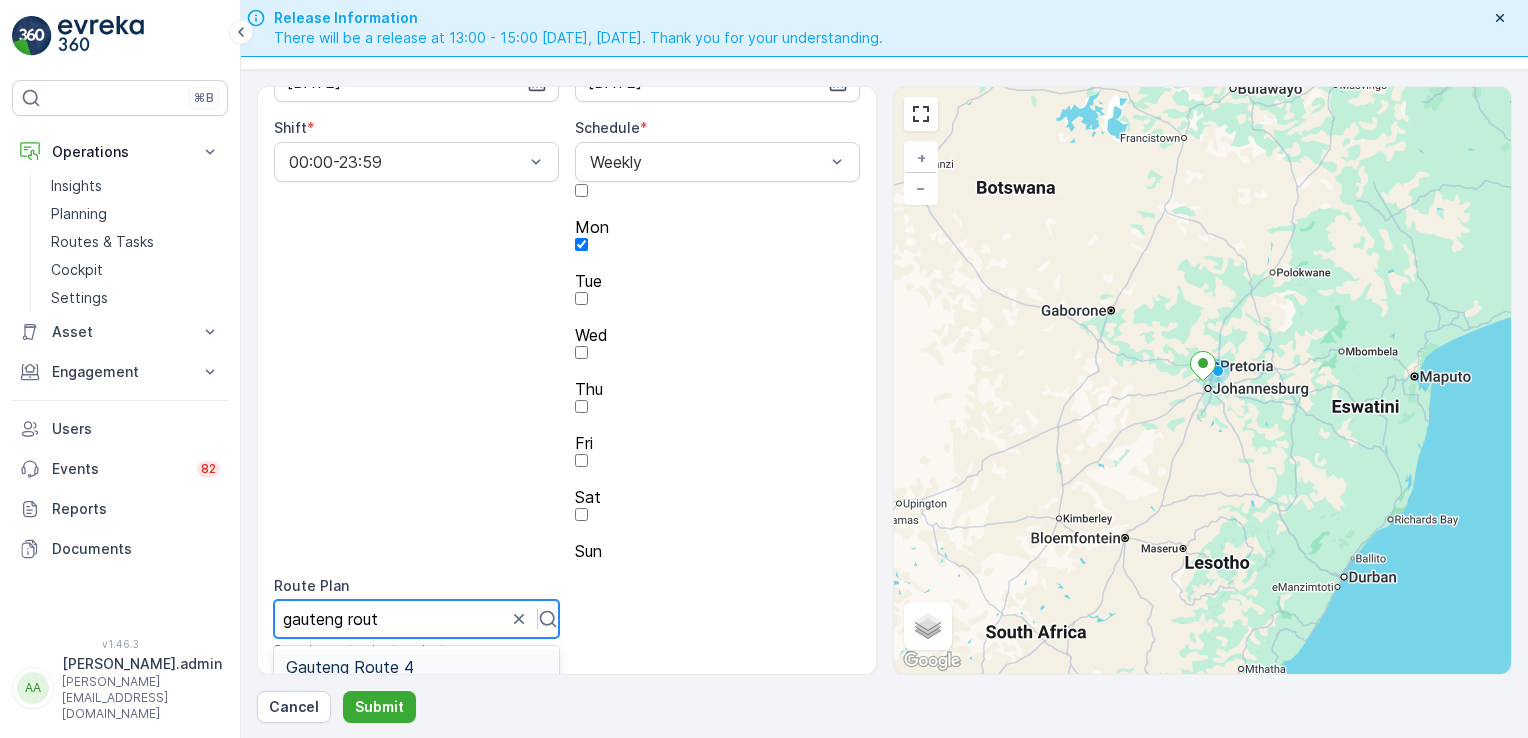 scroll, scrollTop: 333, scrollLeft: 0, axis: vertical 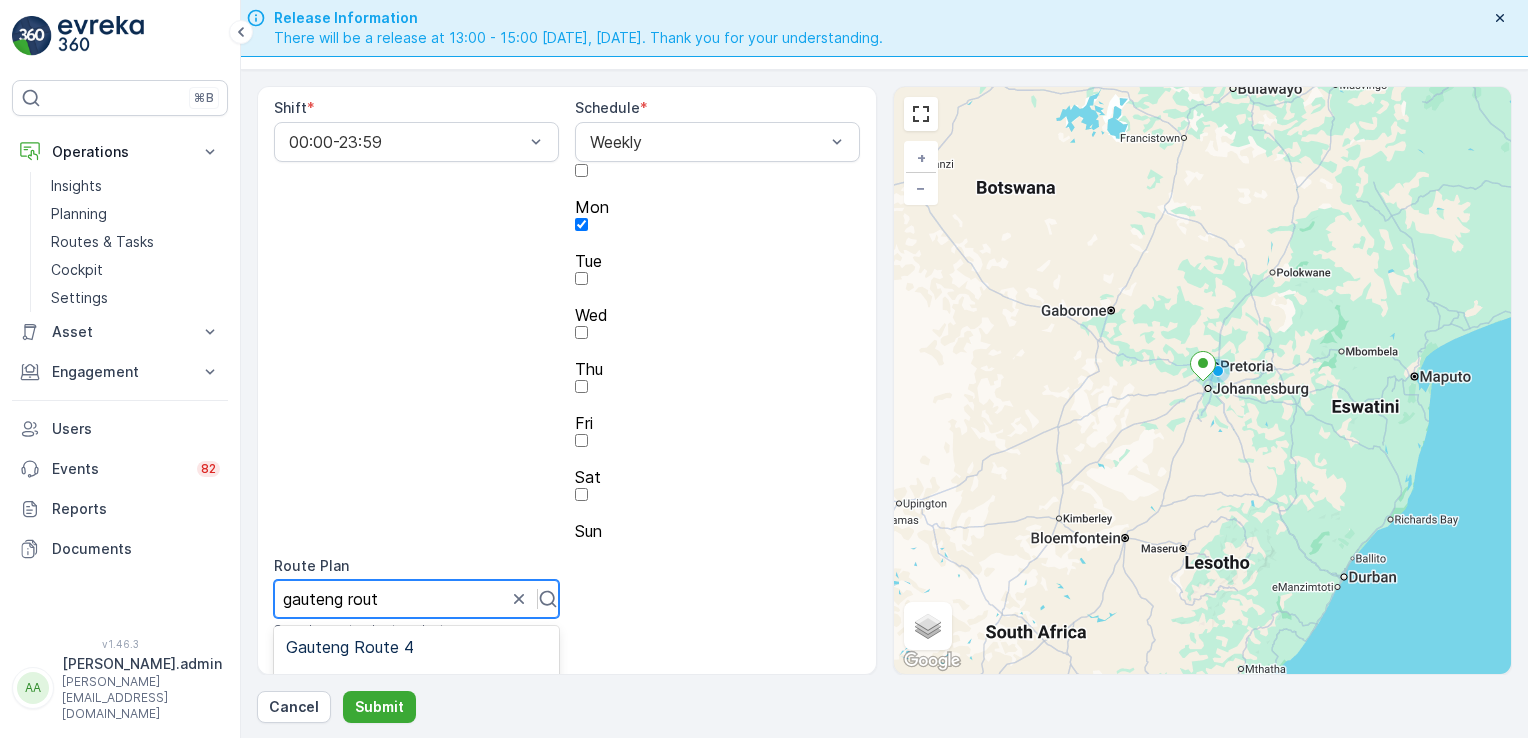 click on "Gauteng Route 3" at bounding box center [416, 741] 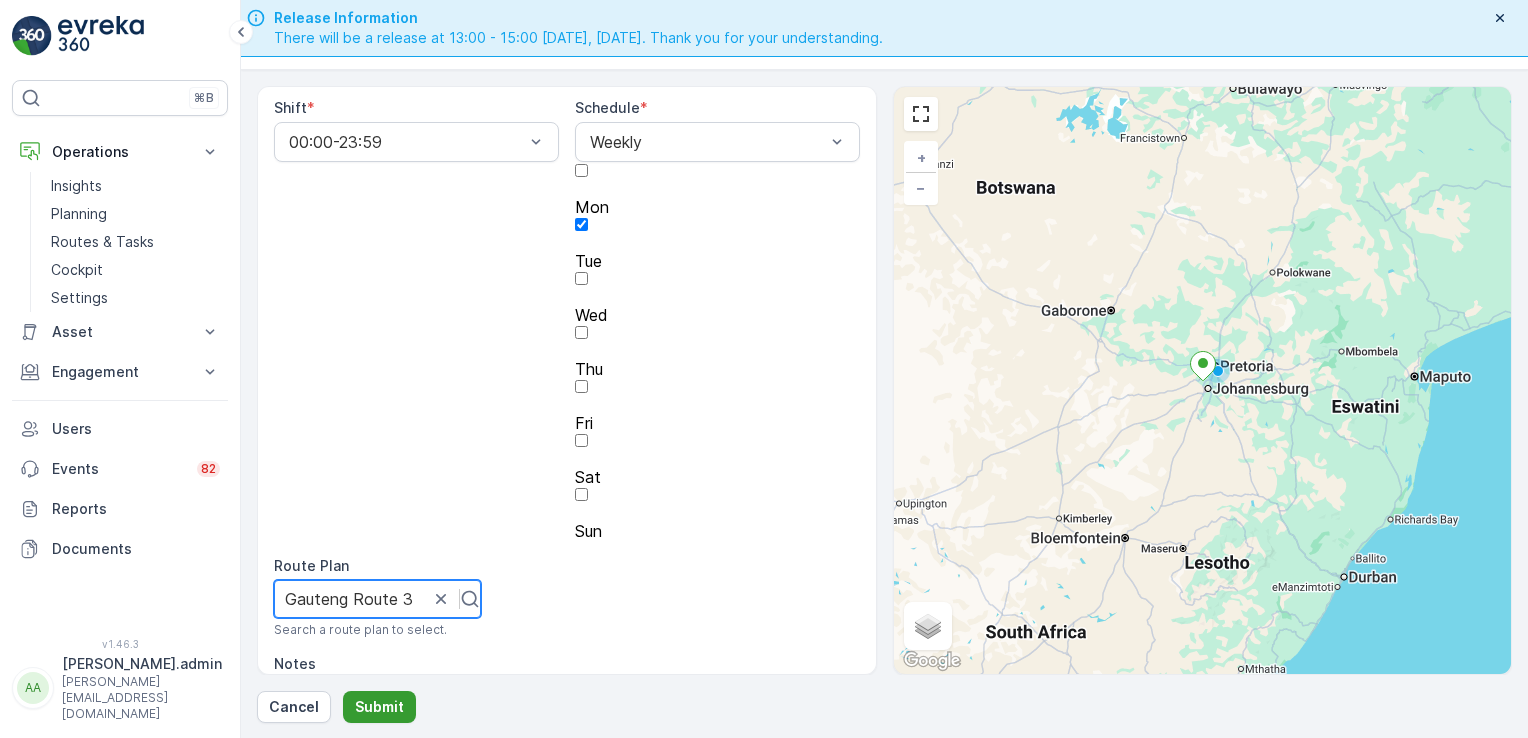 click on "Submit" at bounding box center (379, 707) 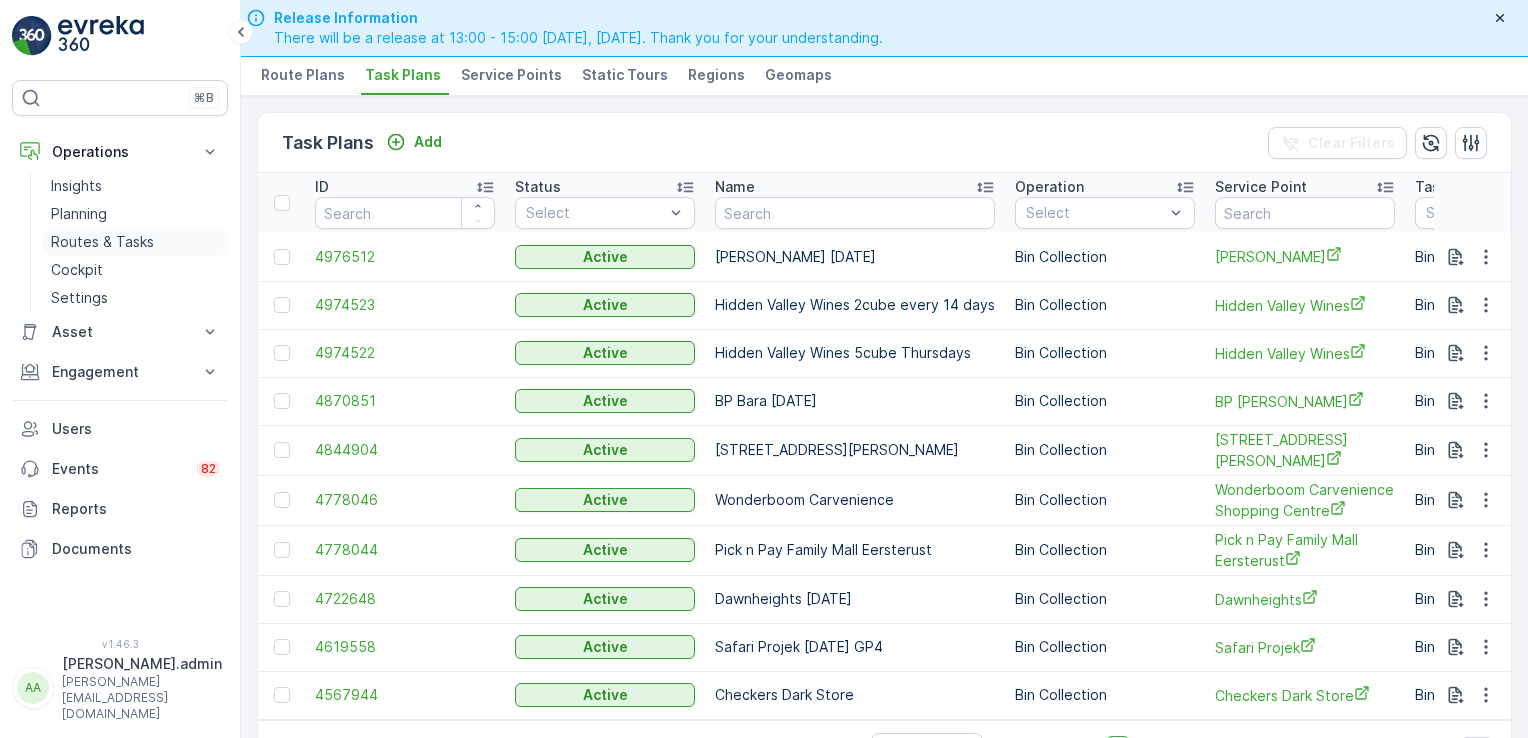 click on "Routes & Tasks" at bounding box center (102, 242) 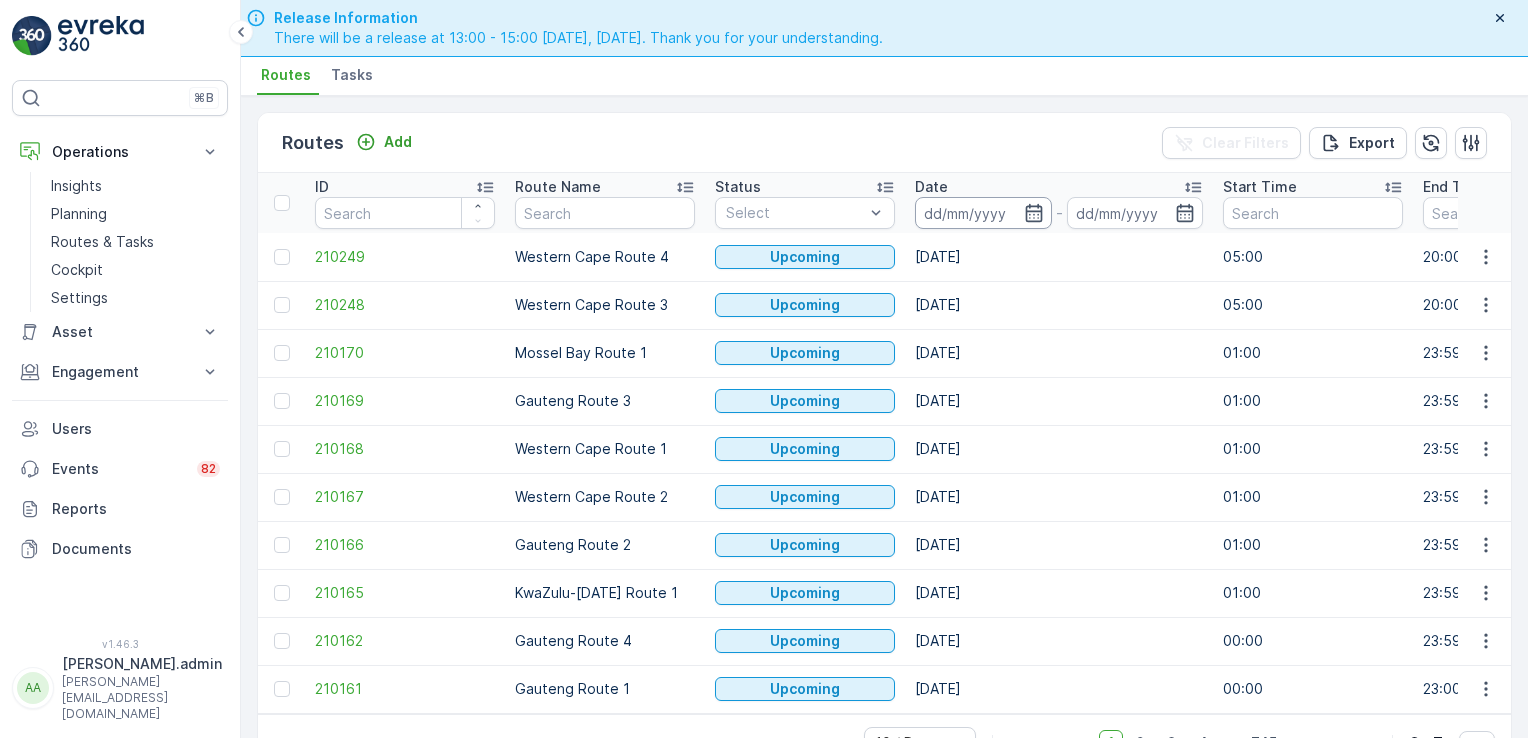 click at bounding box center (983, 213) 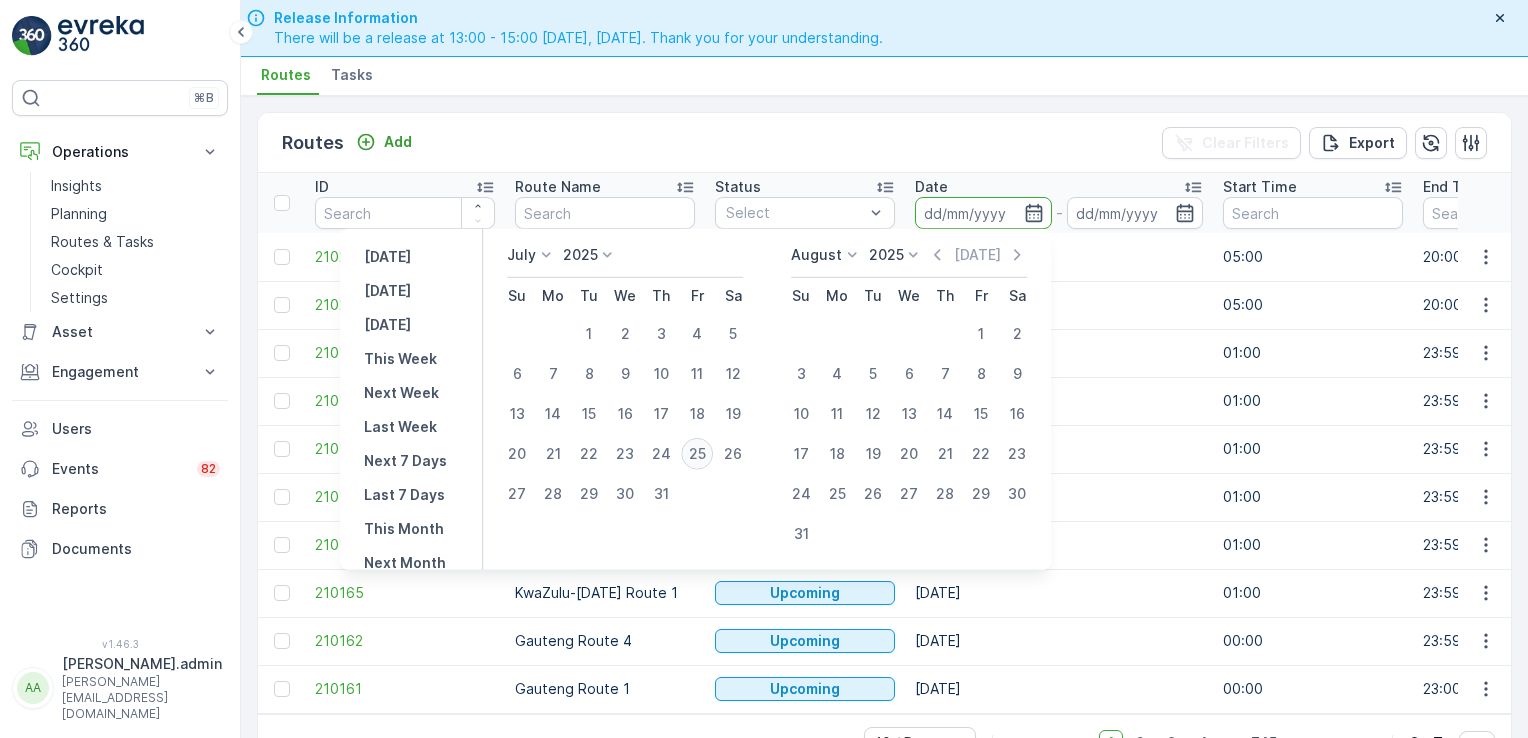click on "25" at bounding box center [697, 454] 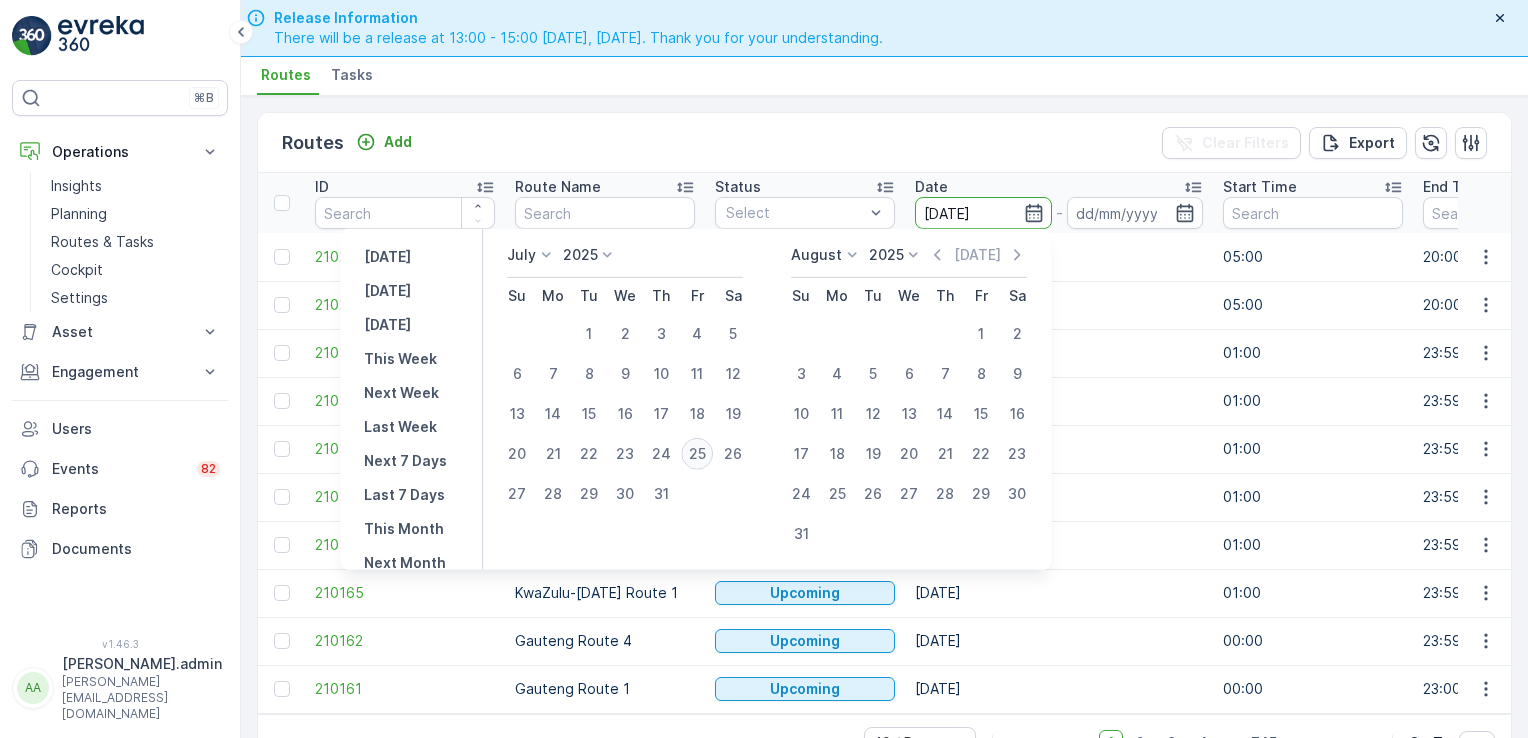 click on "25" at bounding box center (697, 454) 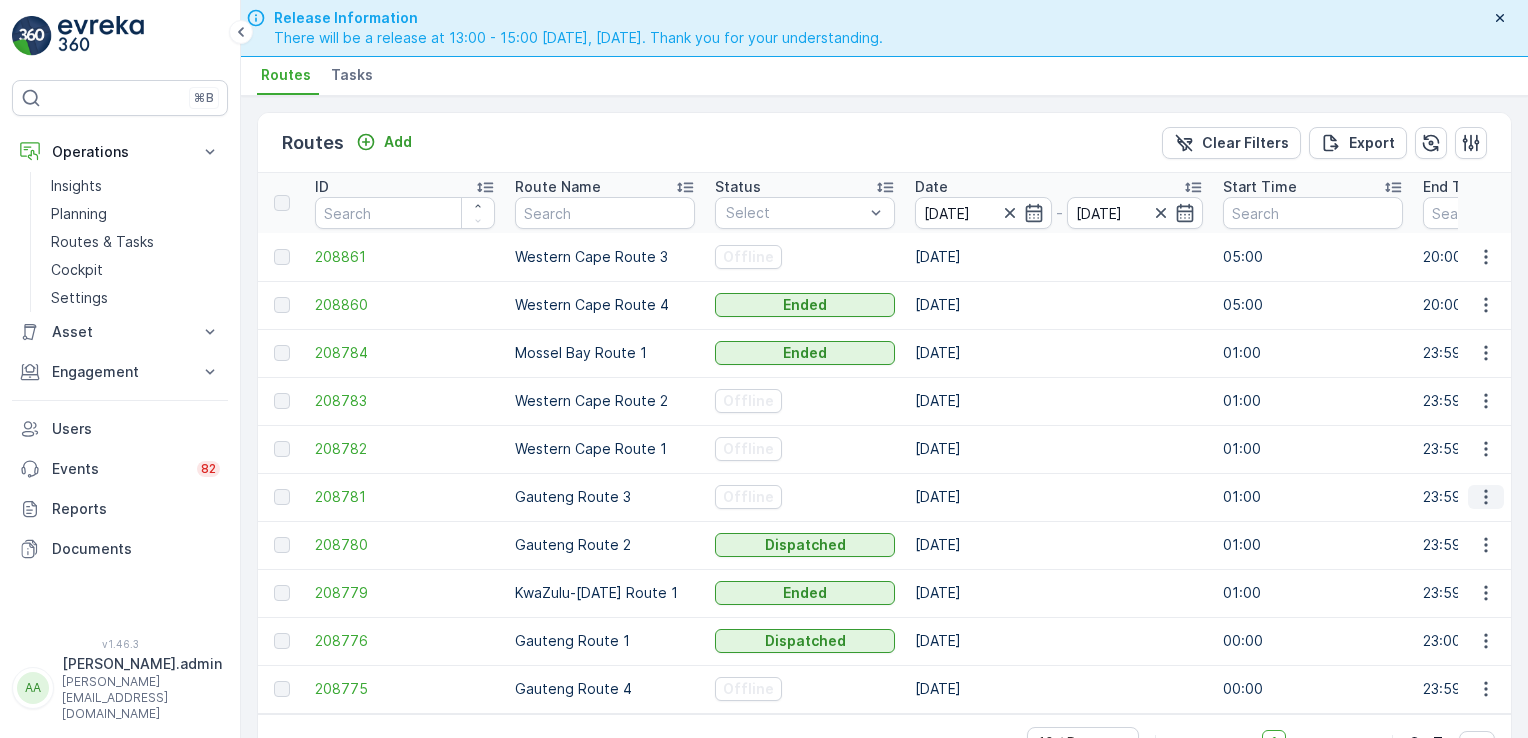 click 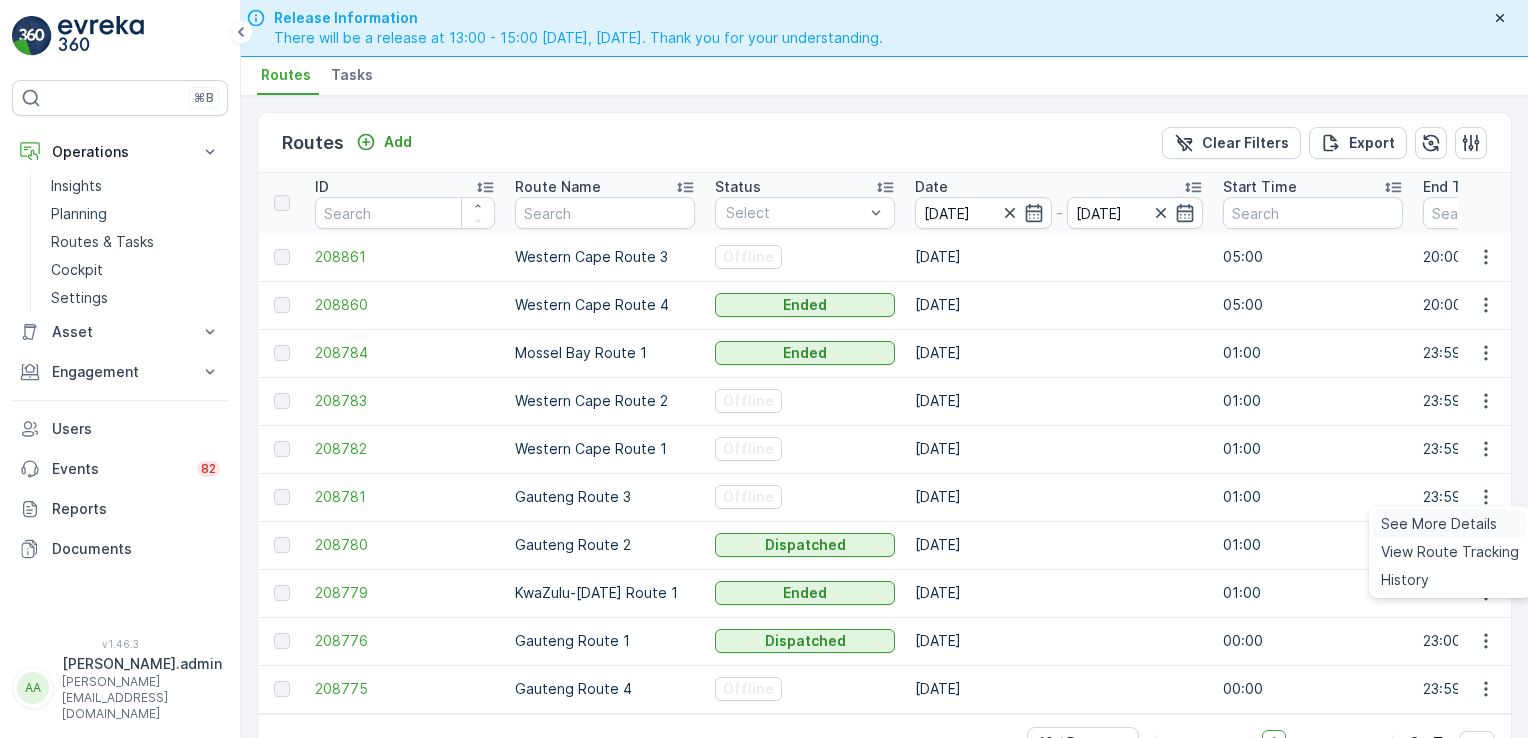 click on "See More Details" at bounding box center [1439, 524] 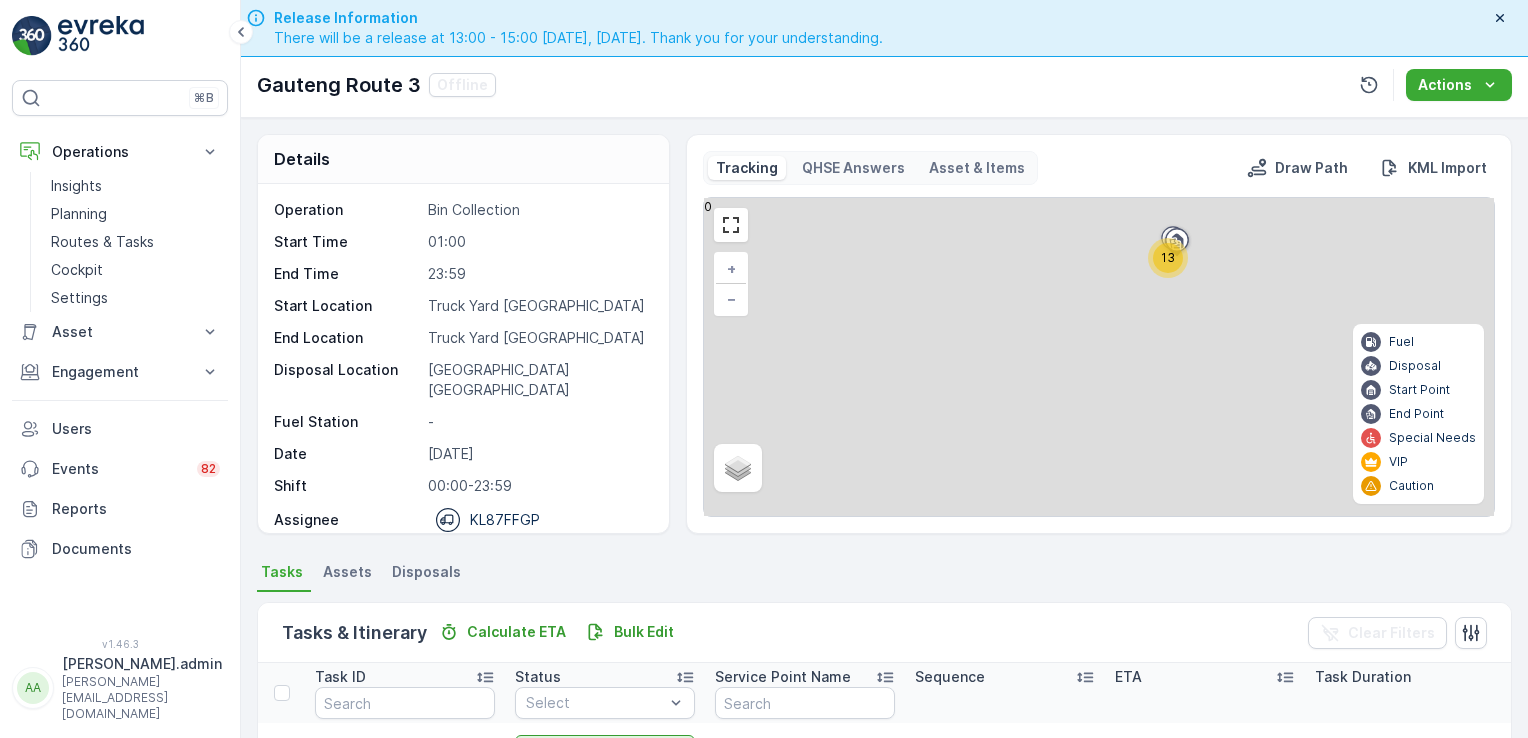 drag, startPoint x: 1522, startPoint y: 238, endPoint x: 1531, endPoint y: 385, distance: 147.27525 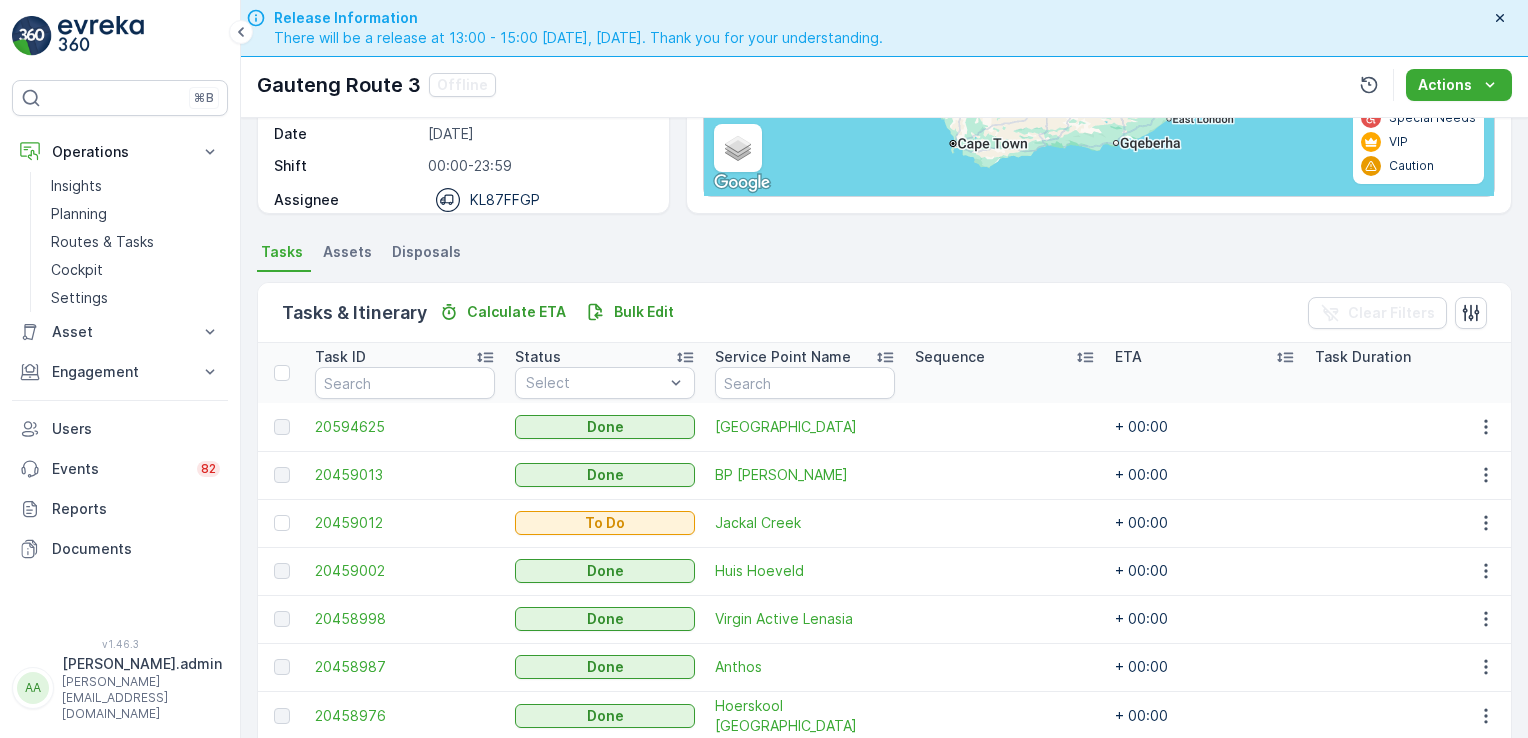 scroll, scrollTop: 440, scrollLeft: 0, axis: vertical 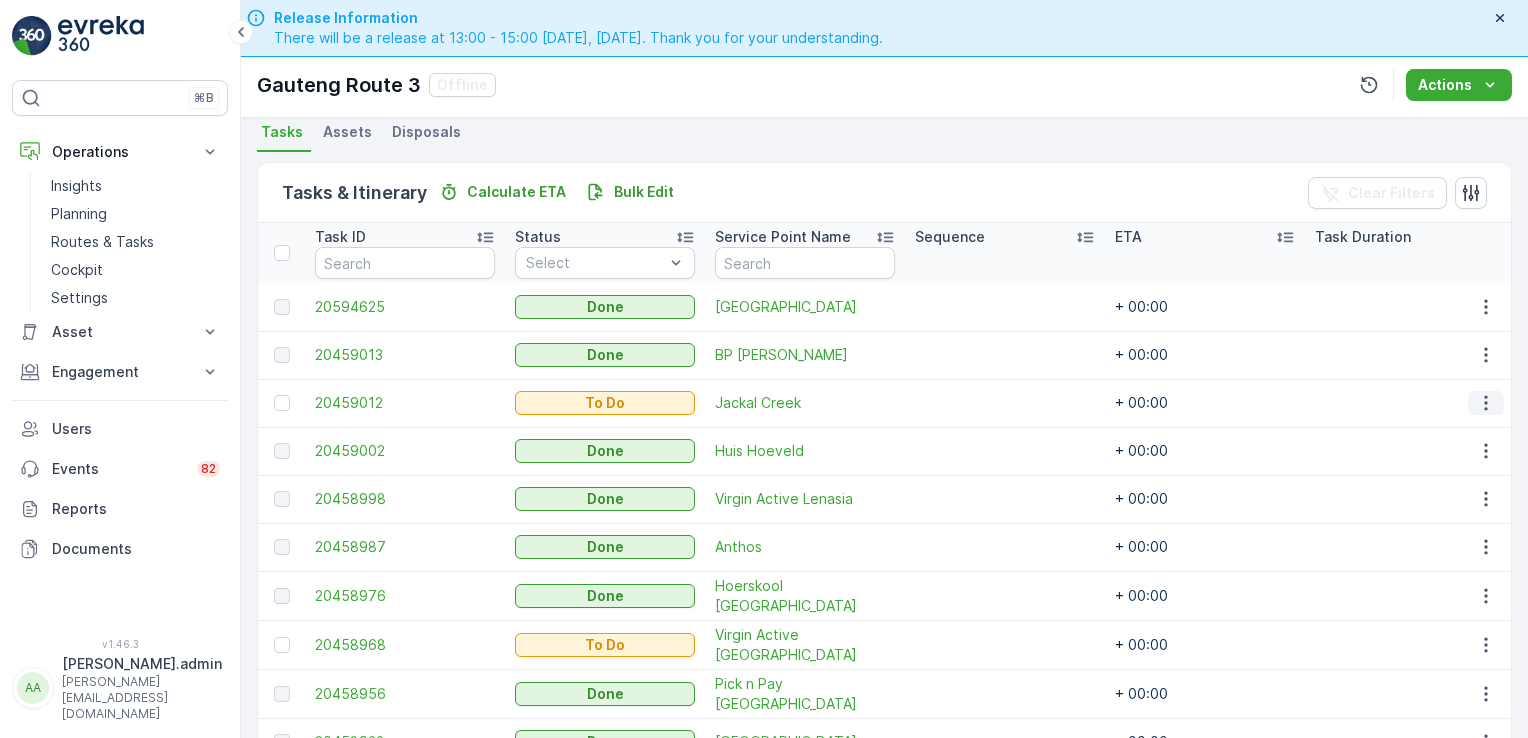 click 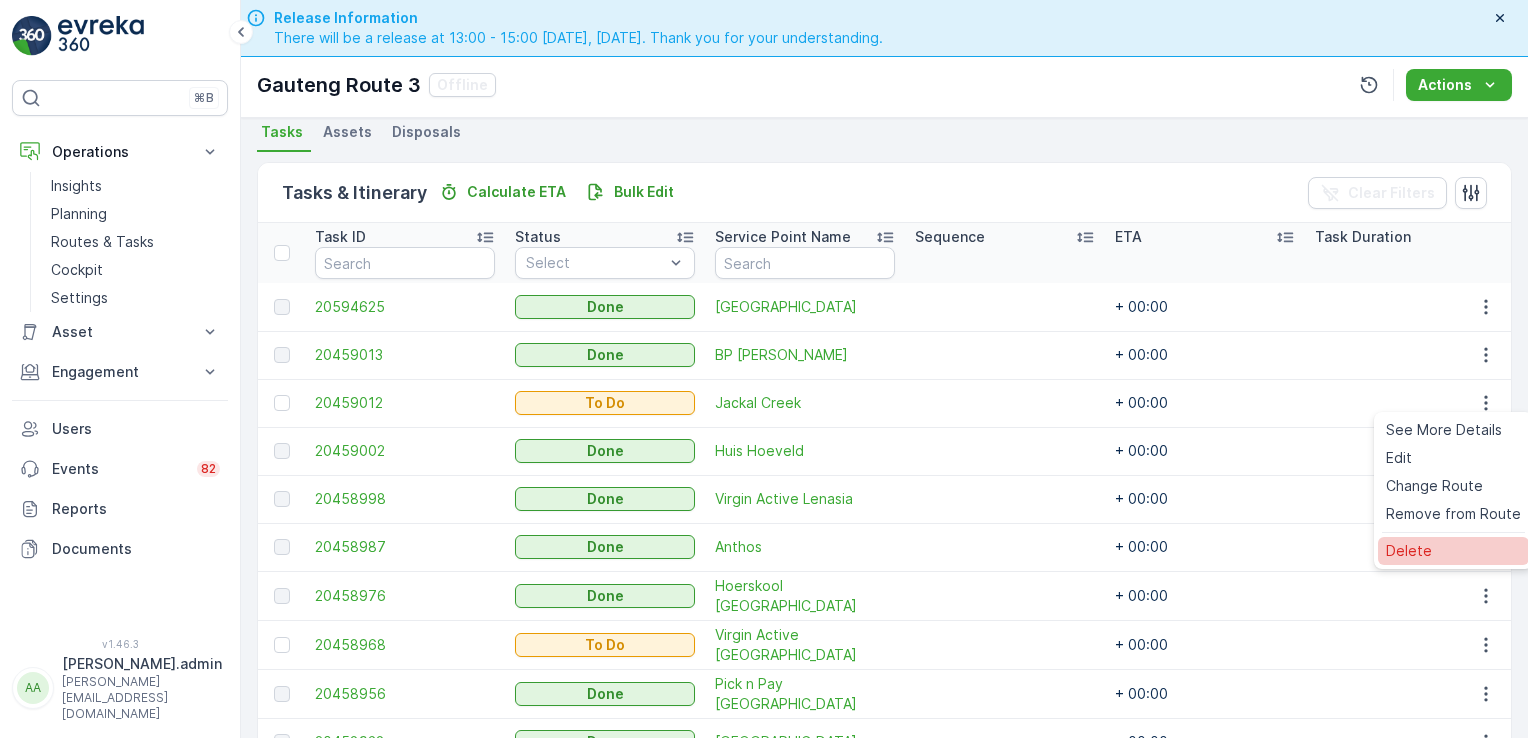 click on "Delete" at bounding box center (1409, 551) 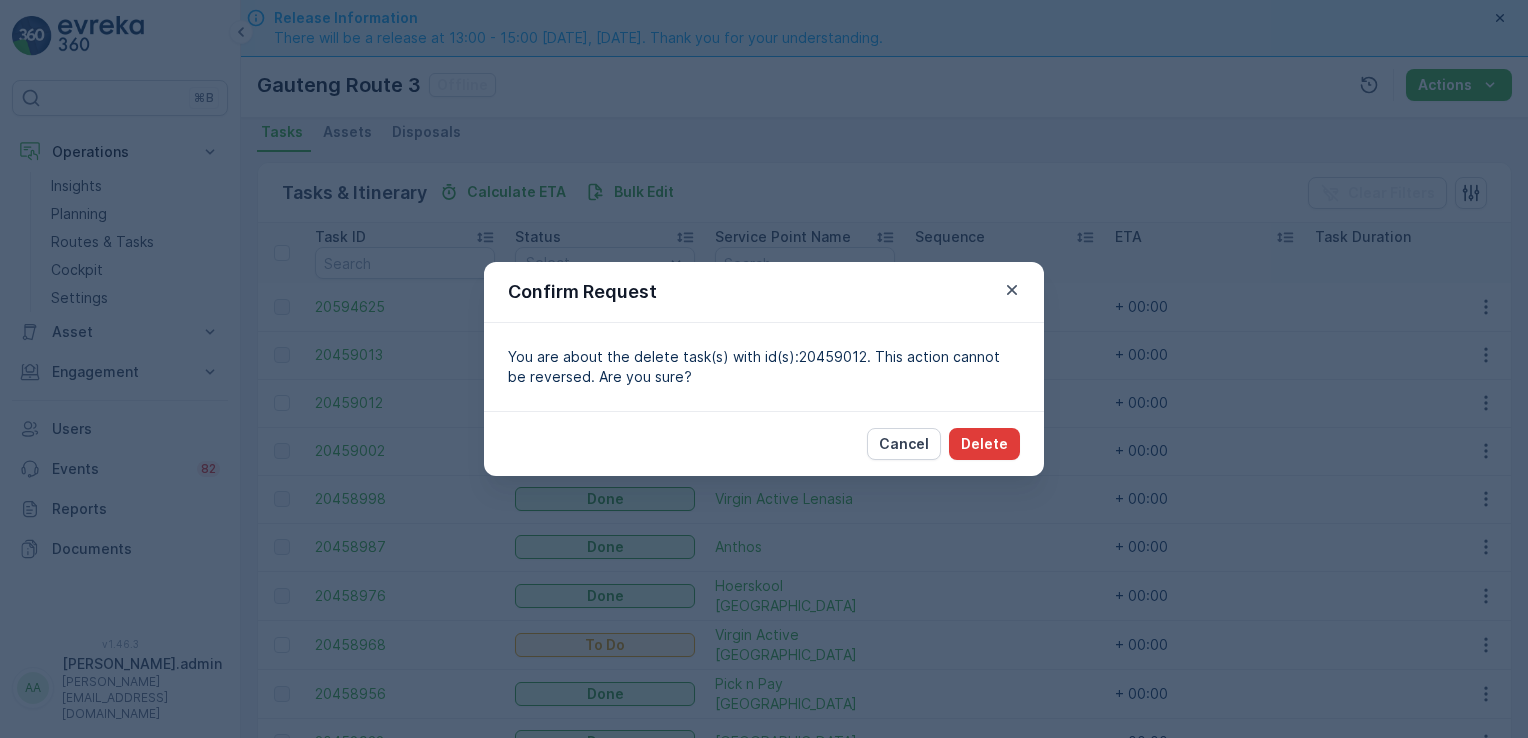 click on "Delete" at bounding box center [984, 444] 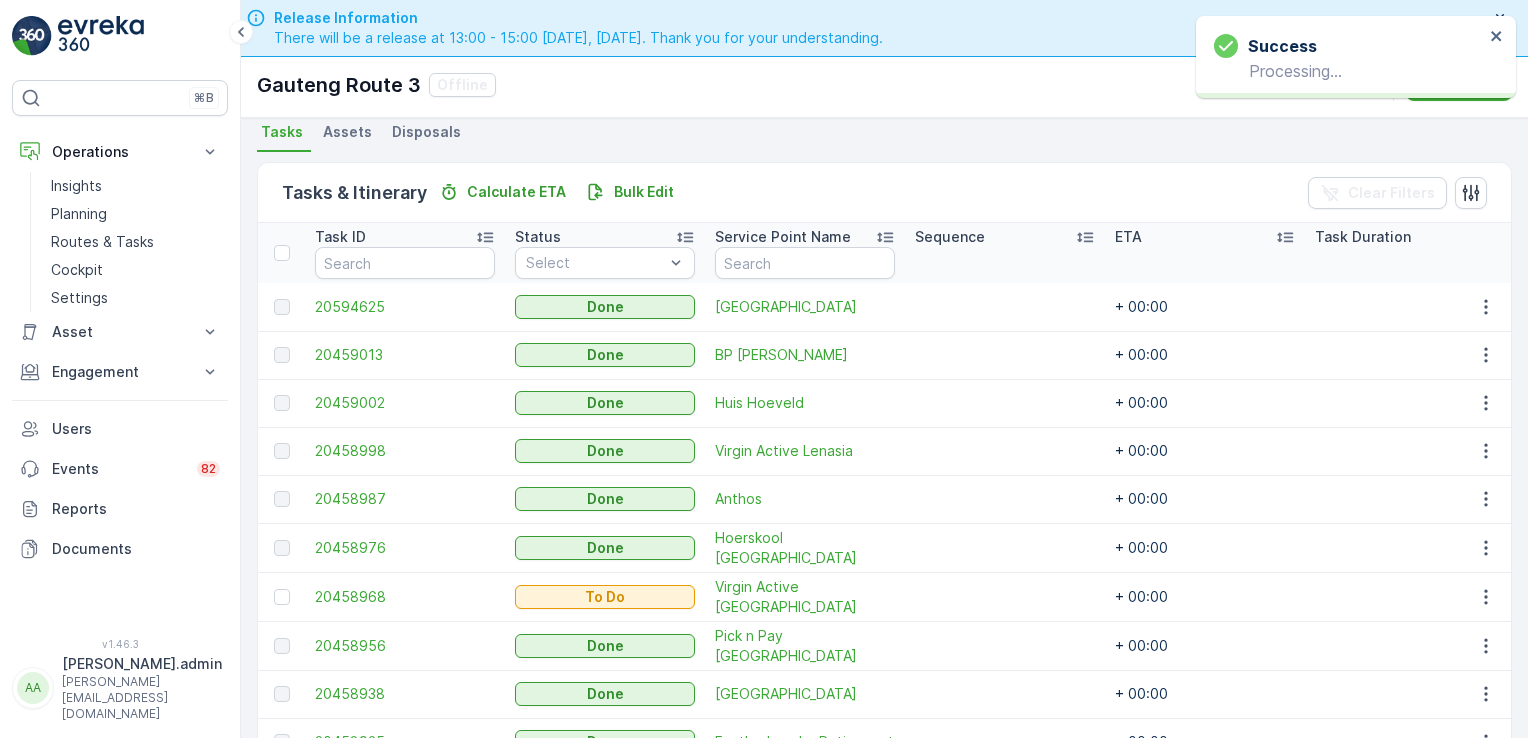 scroll, scrollTop: 652, scrollLeft: 0, axis: vertical 